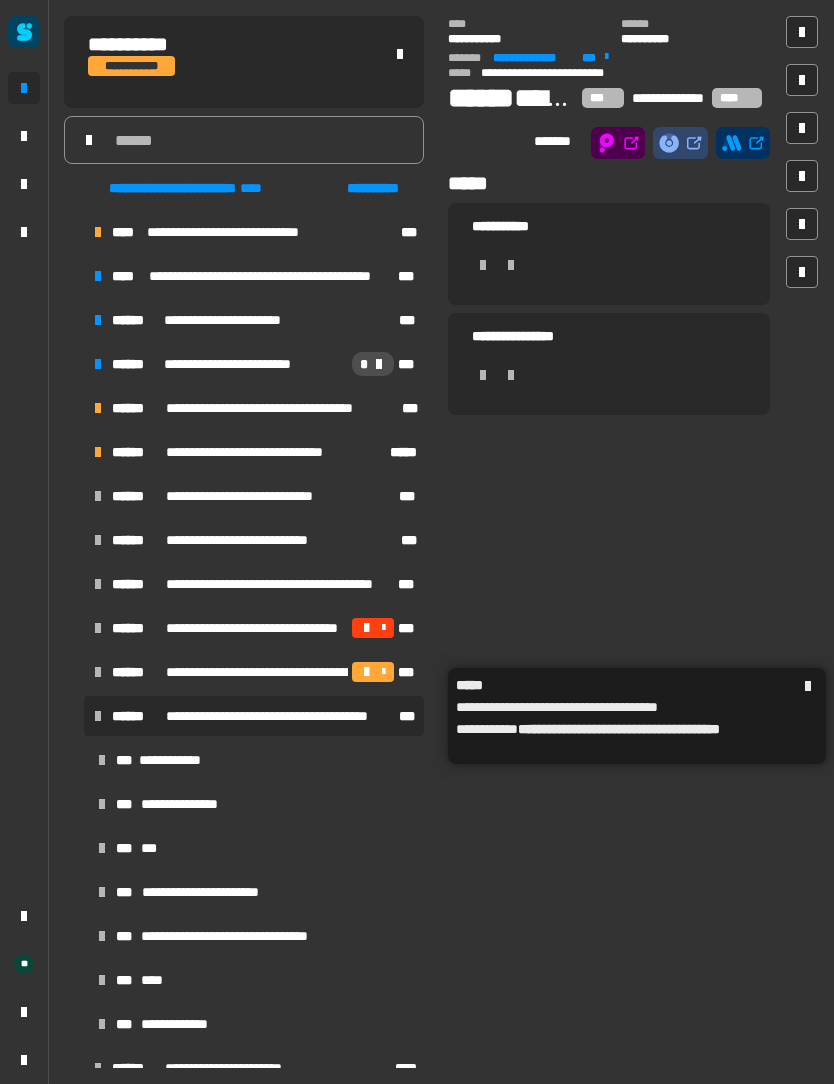 scroll, scrollTop: 0, scrollLeft: 0, axis: both 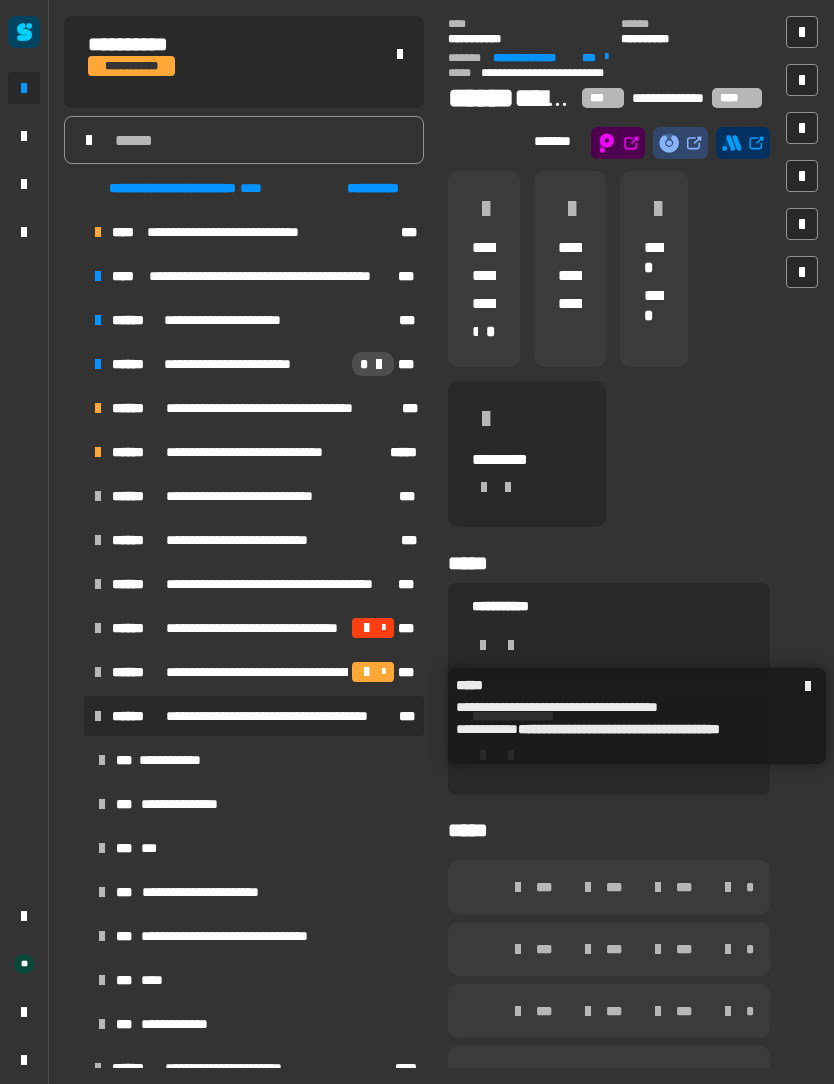 click 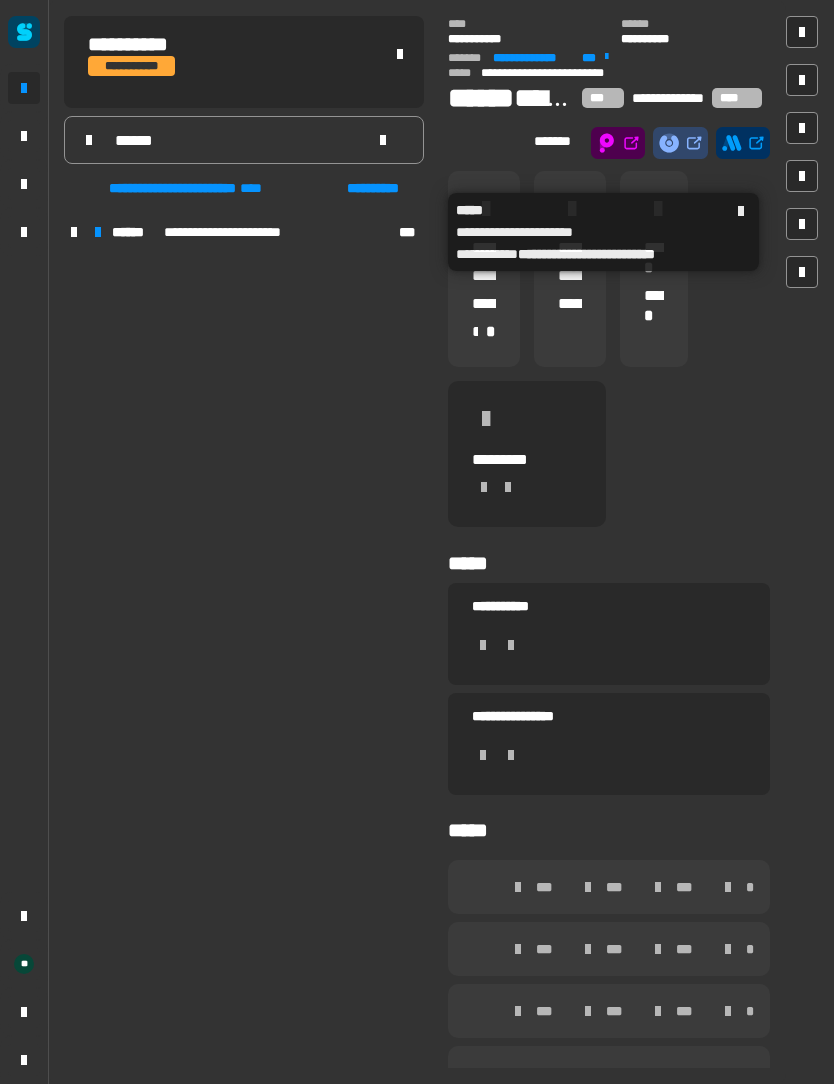 type on "******" 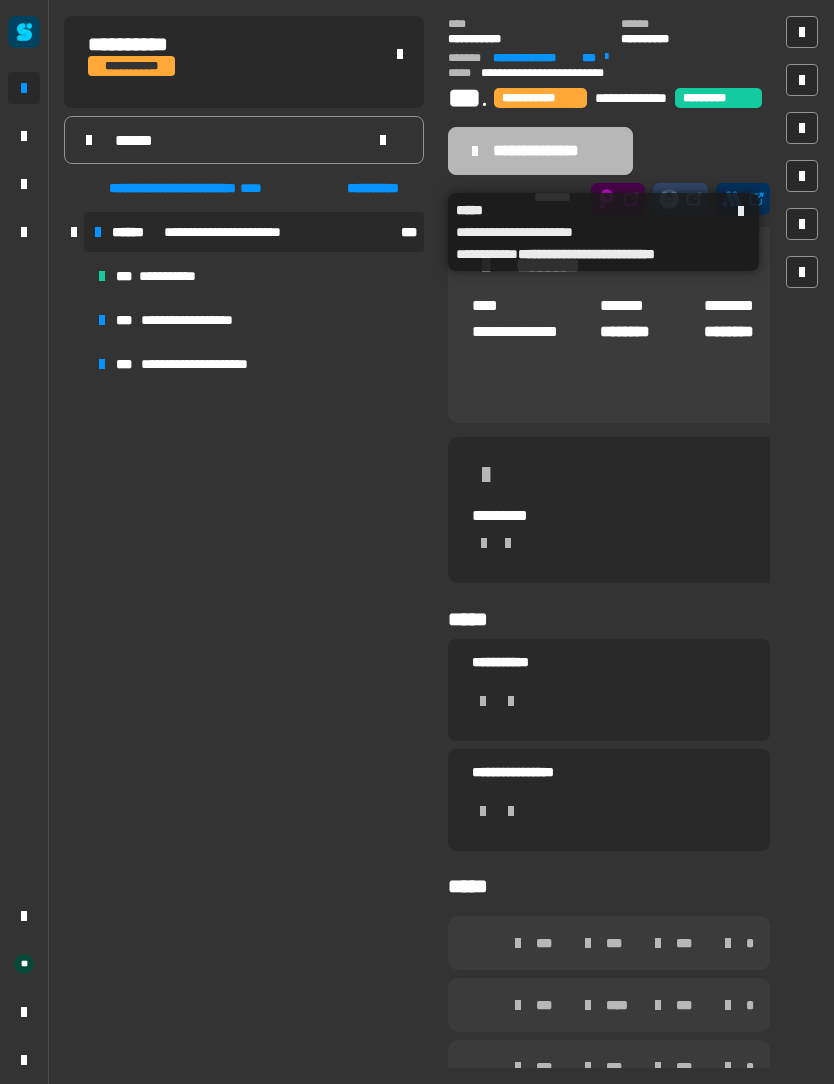 click on "**********" at bounding box center [203, 320] 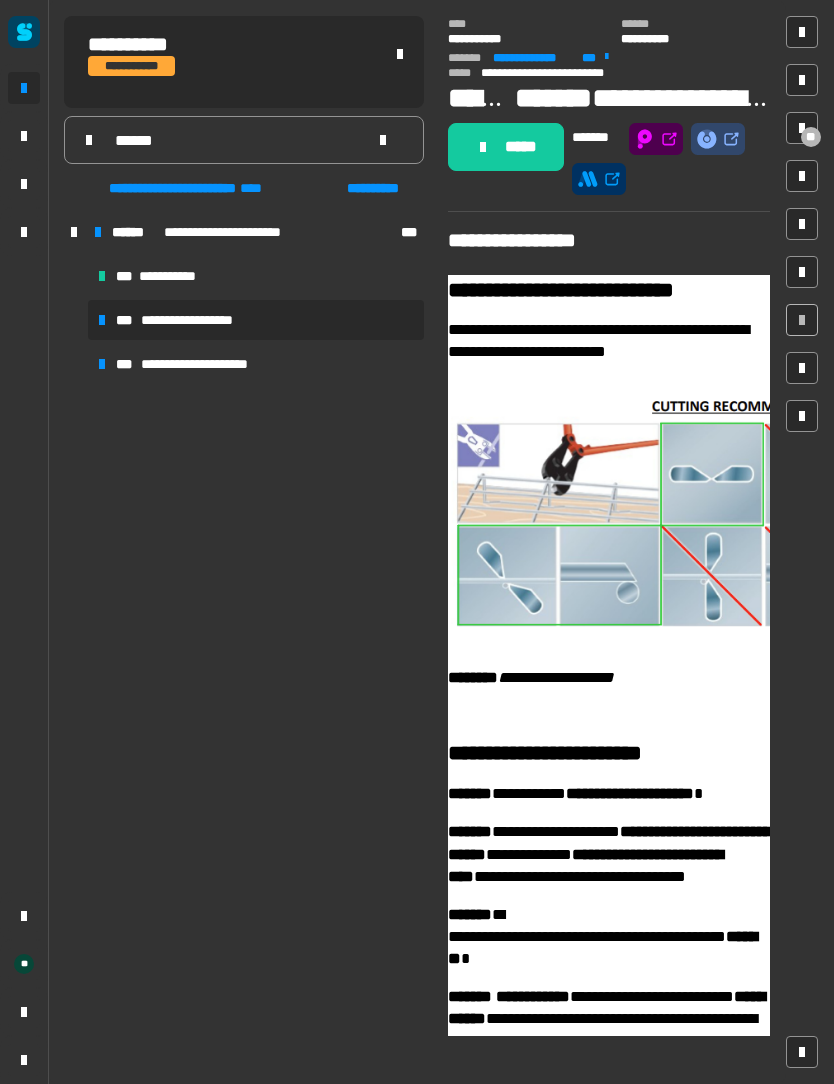 click 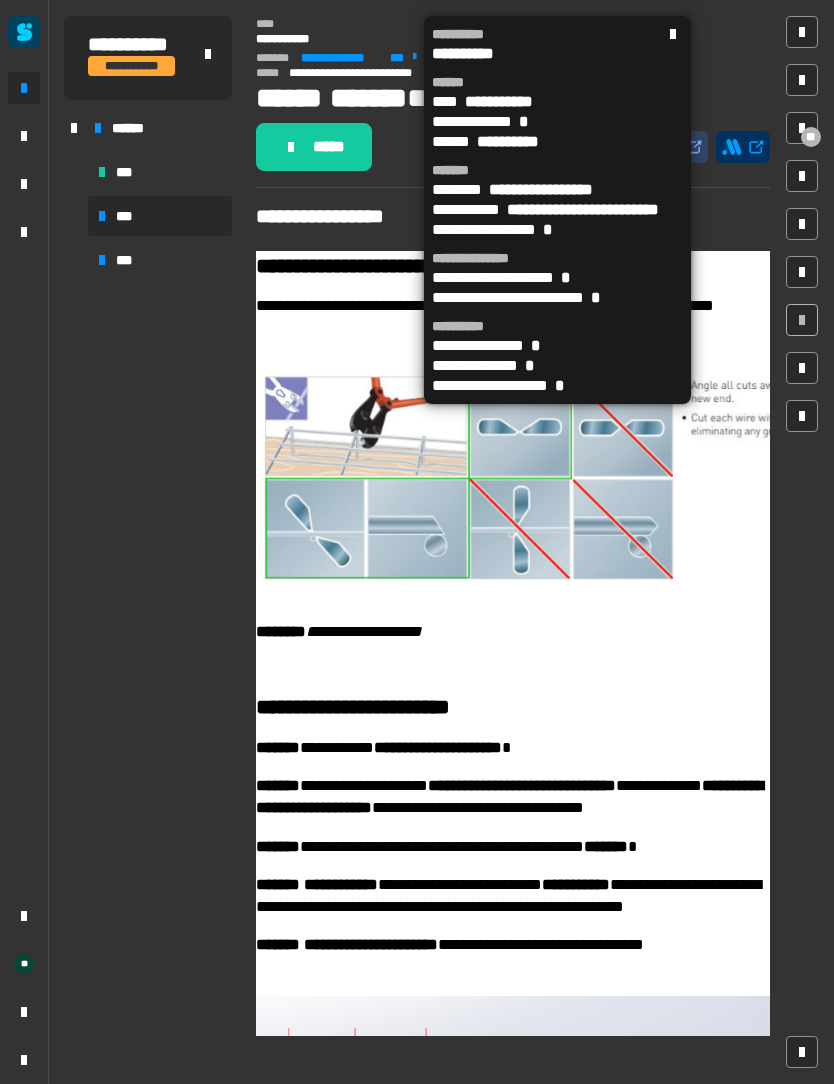 click 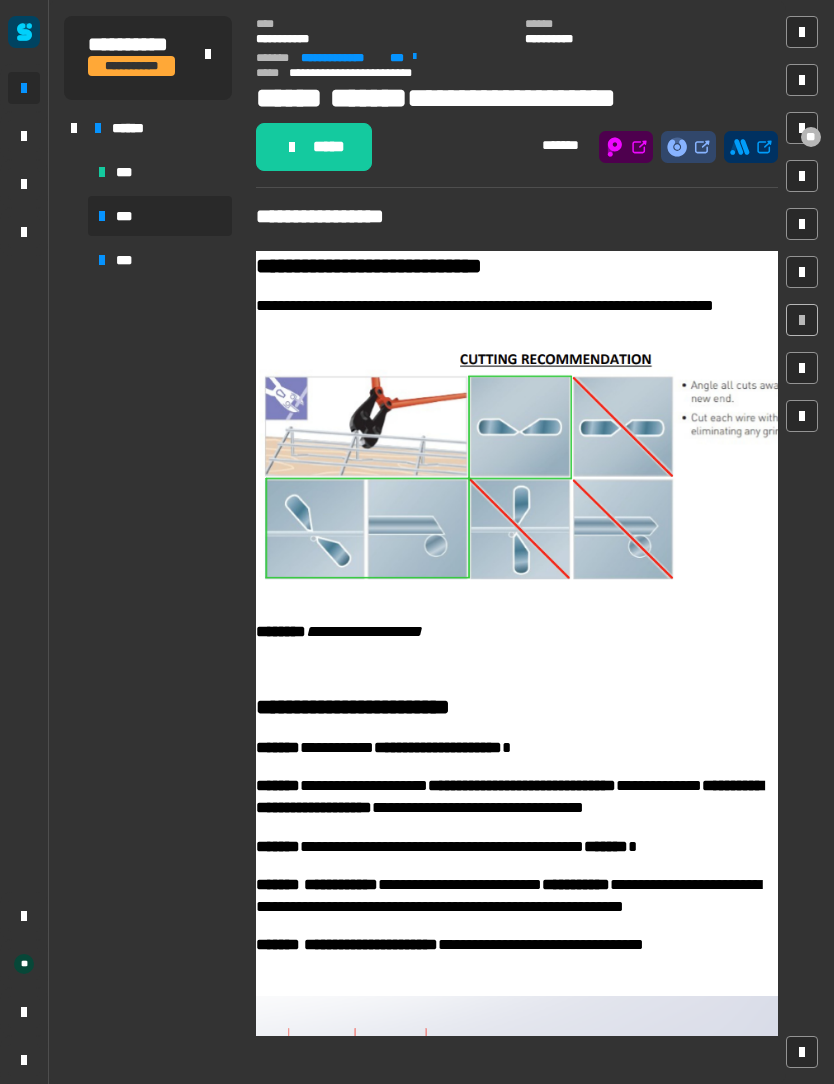 click at bounding box center [98, 128] 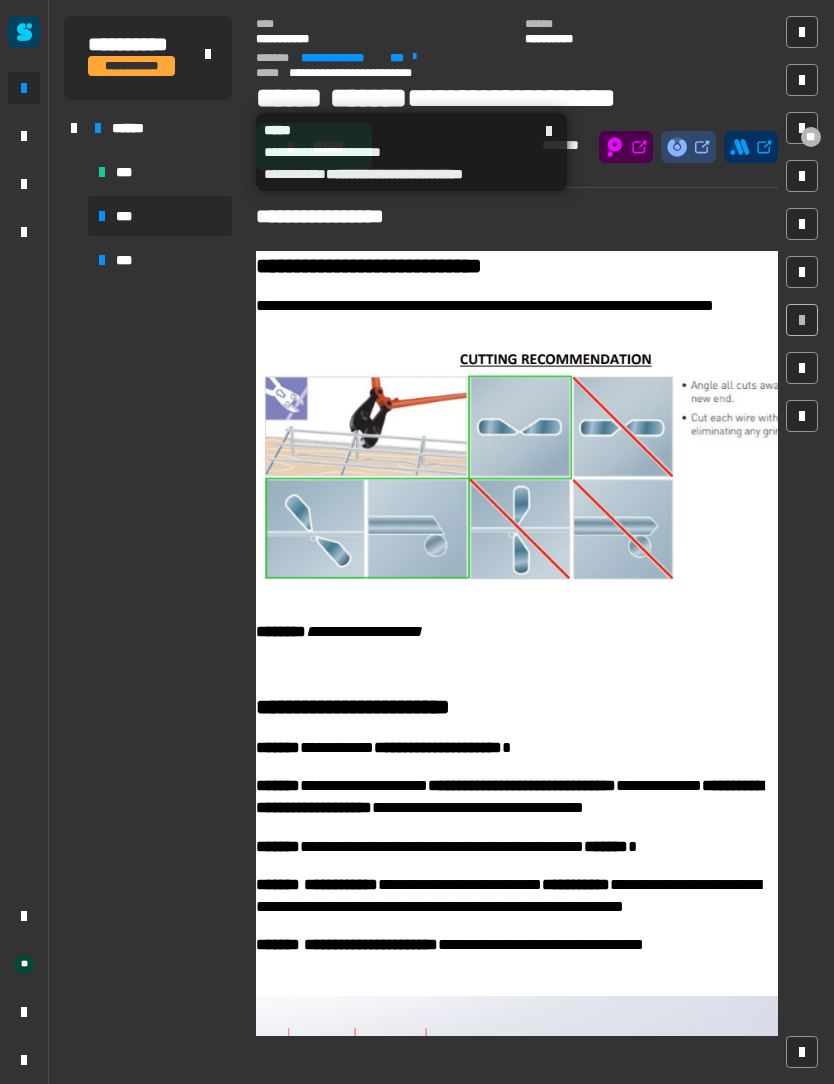scroll, scrollTop: 0, scrollLeft: 0, axis: both 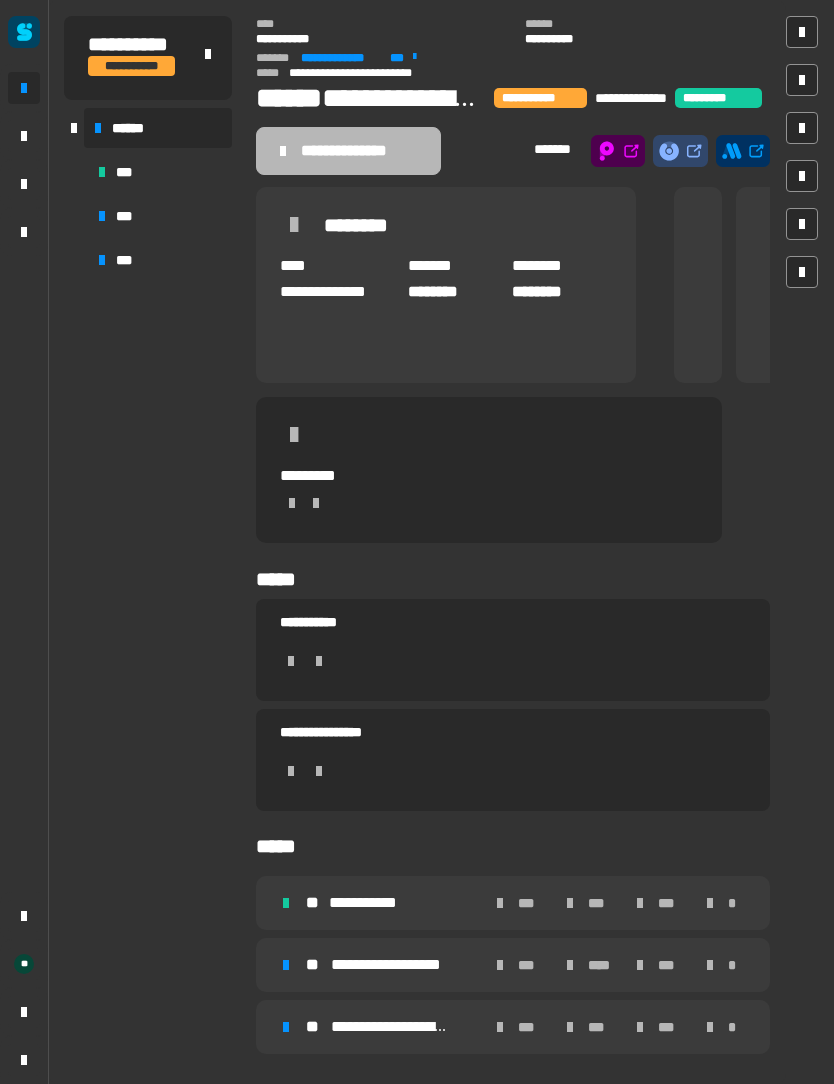 click on "******" at bounding box center [148, 128] 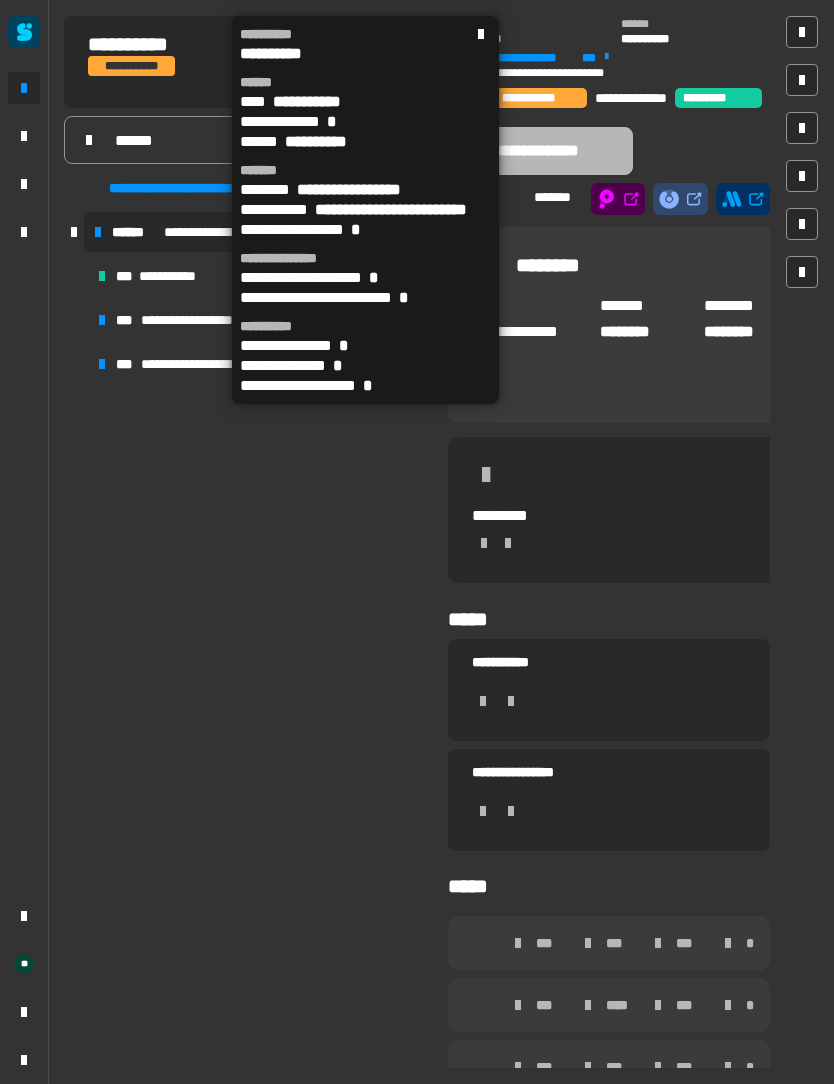 click on "**********" 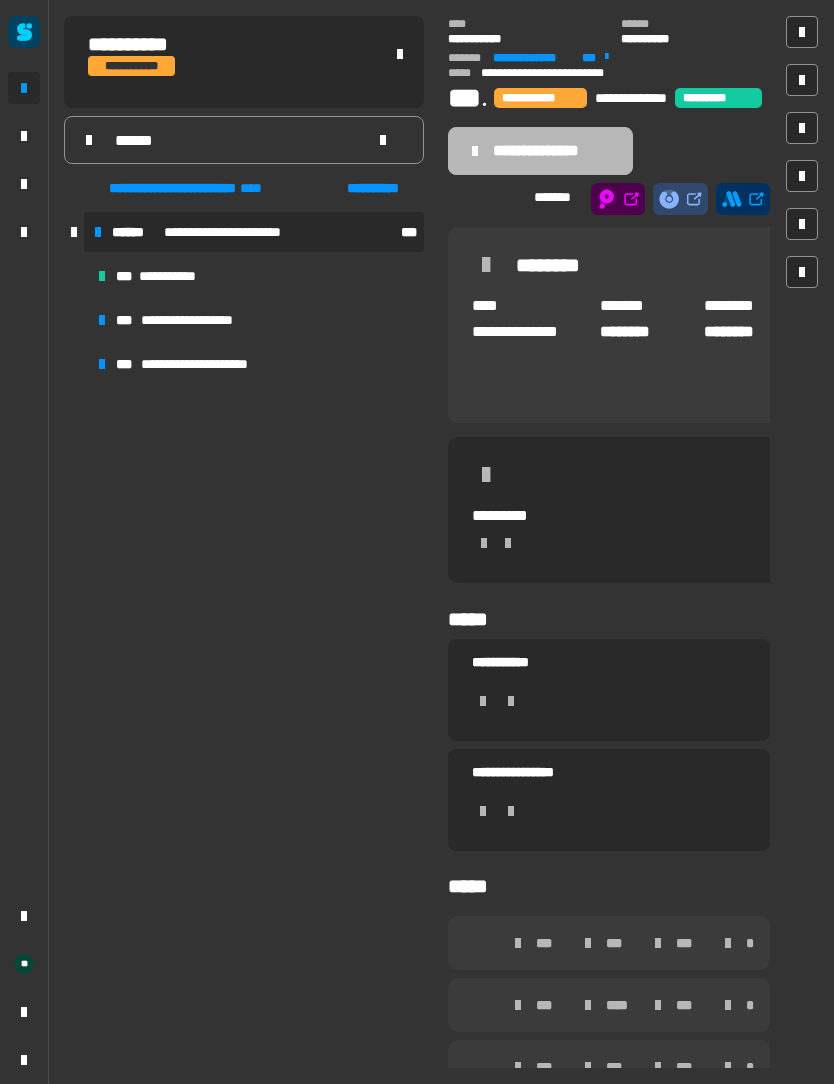 click 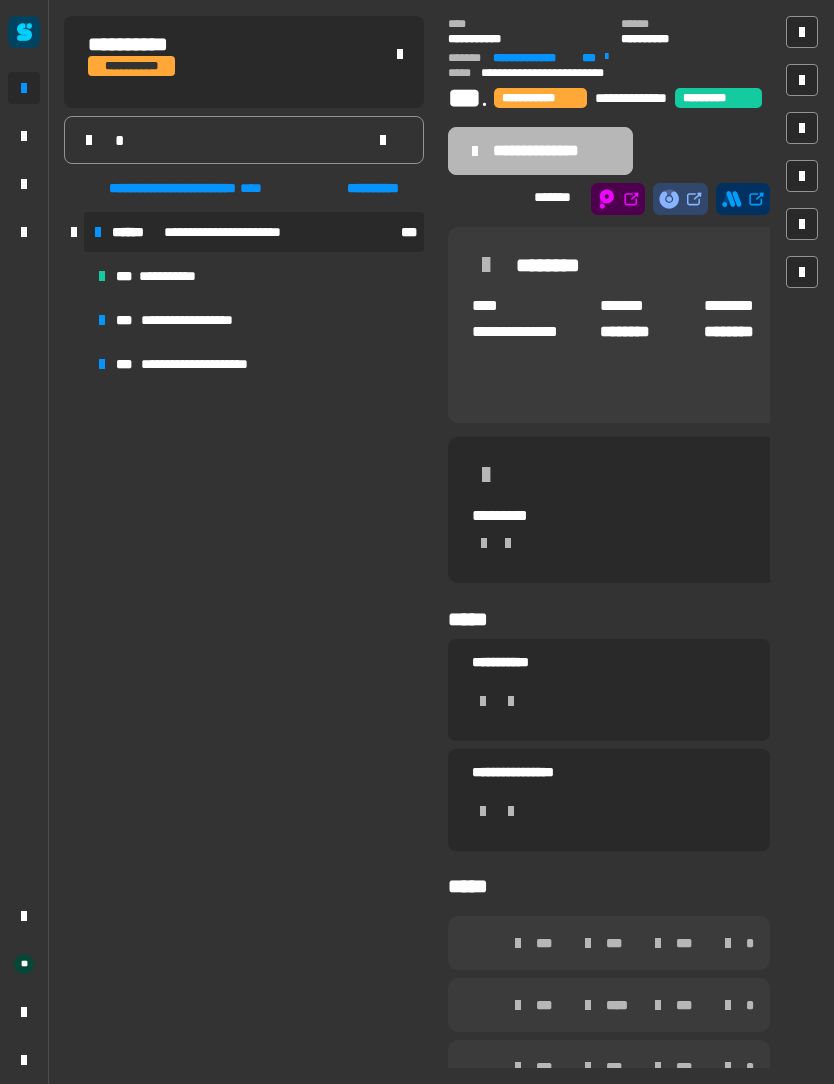 type 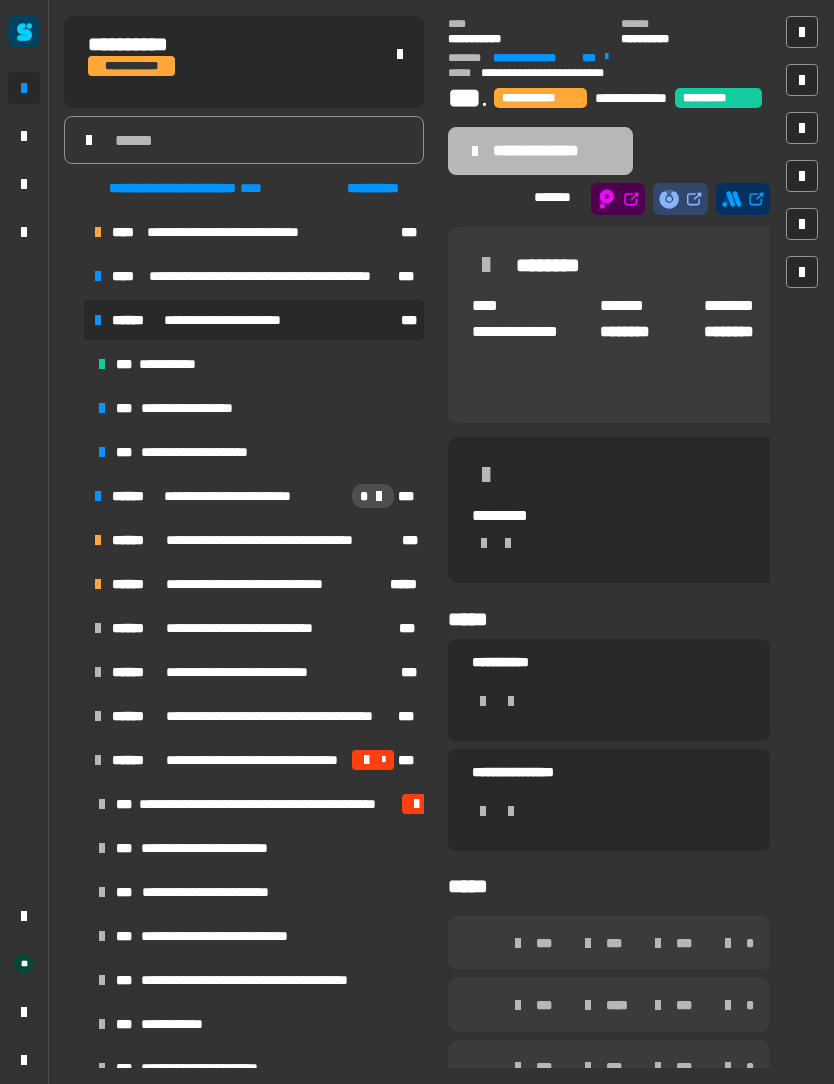 click on "**********" 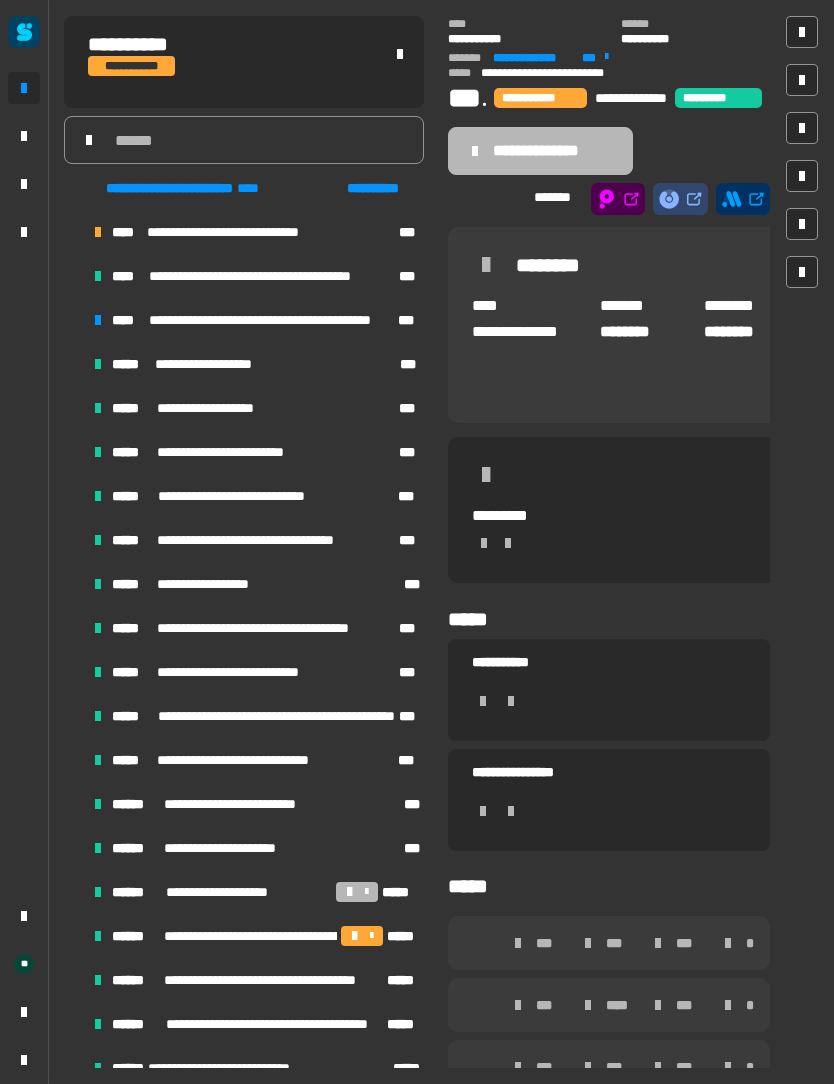 scroll, scrollTop: -3, scrollLeft: 0, axis: vertical 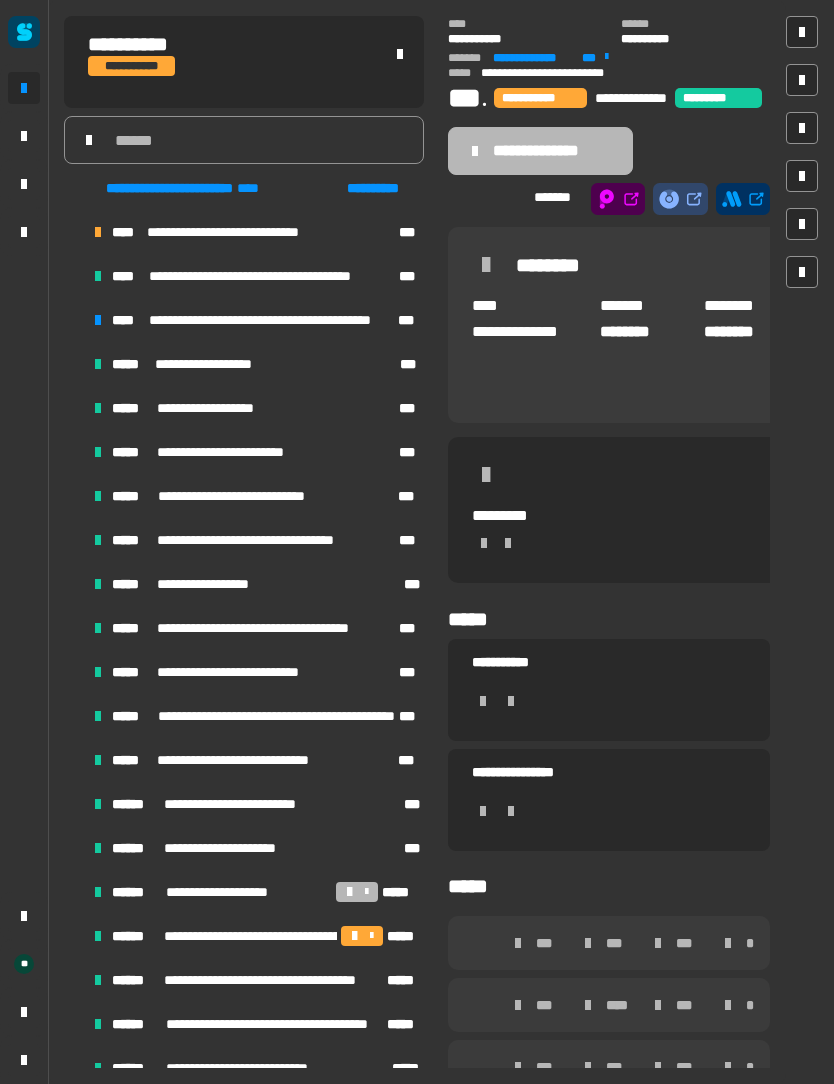 click on "**********" 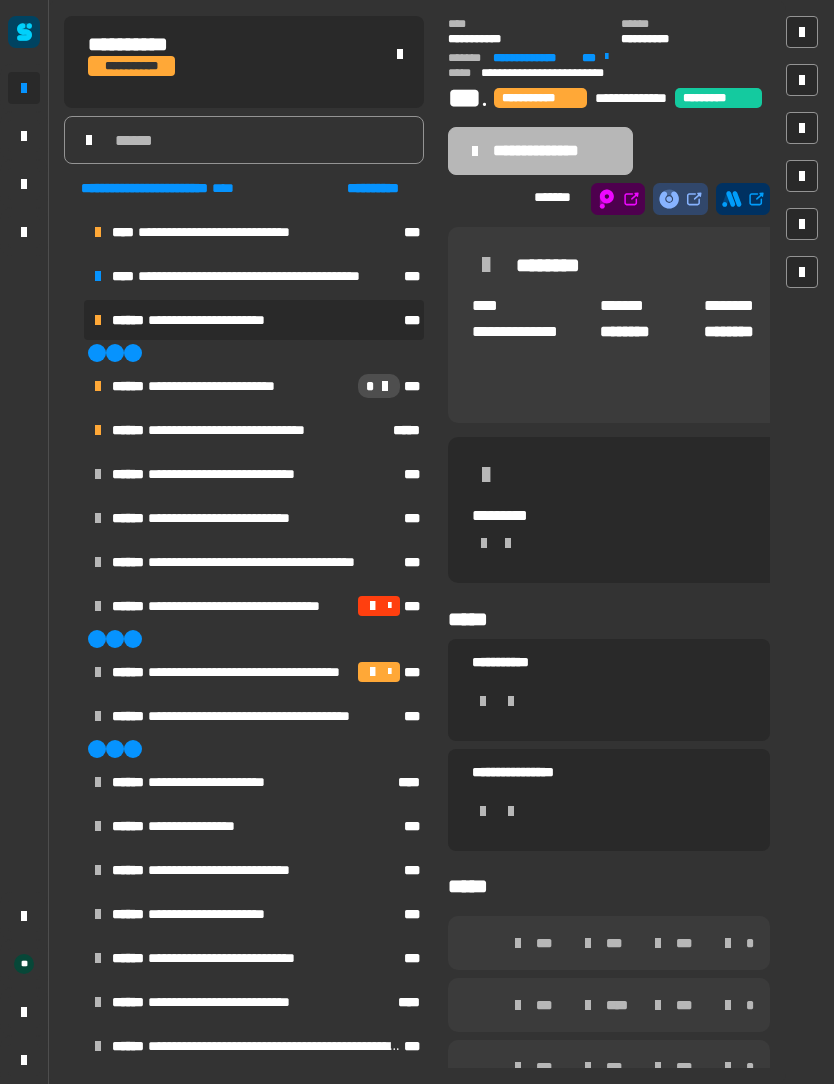 scroll, scrollTop: 0, scrollLeft: 0, axis: both 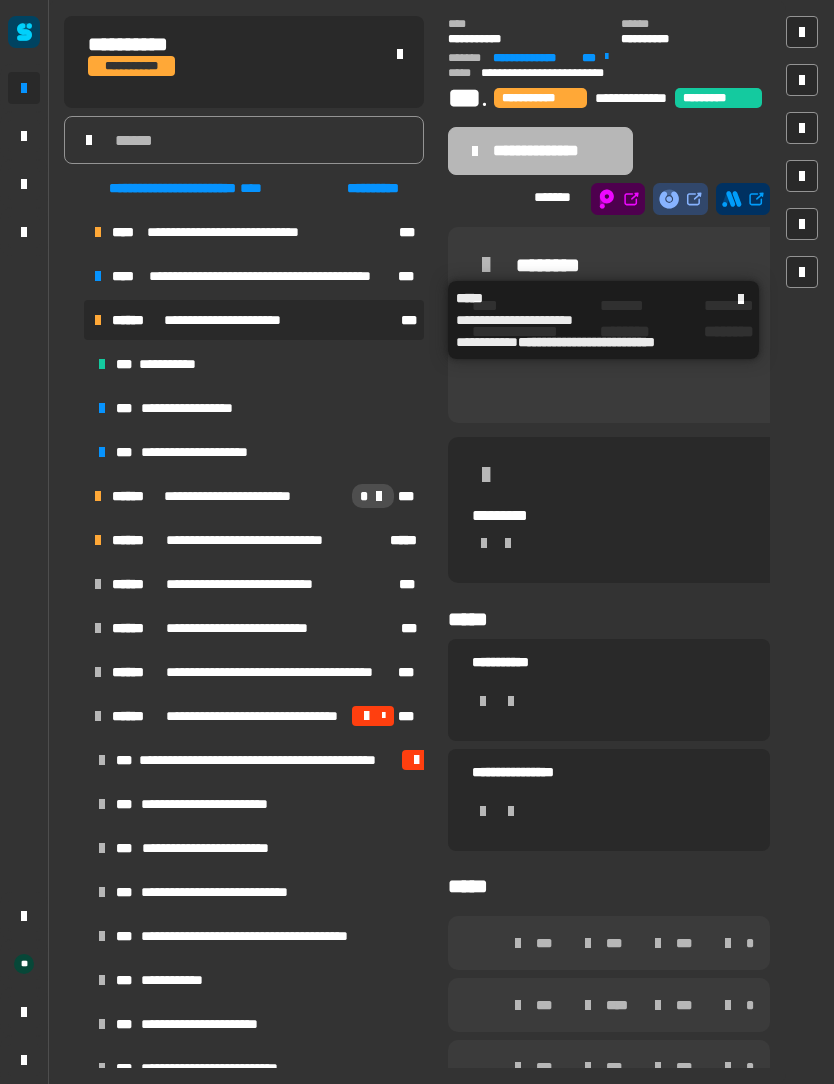 click on "**********" at bounding box center (237, 320) 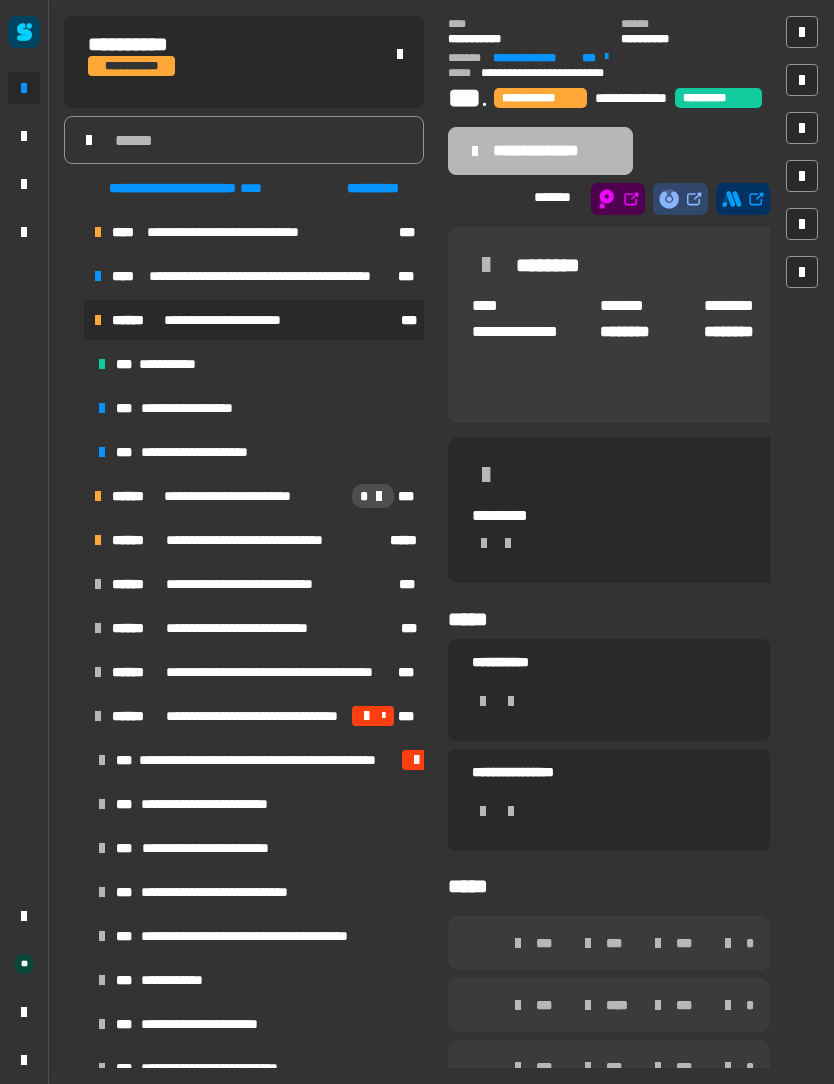 click on "**********" at bounding box center (254, 540) 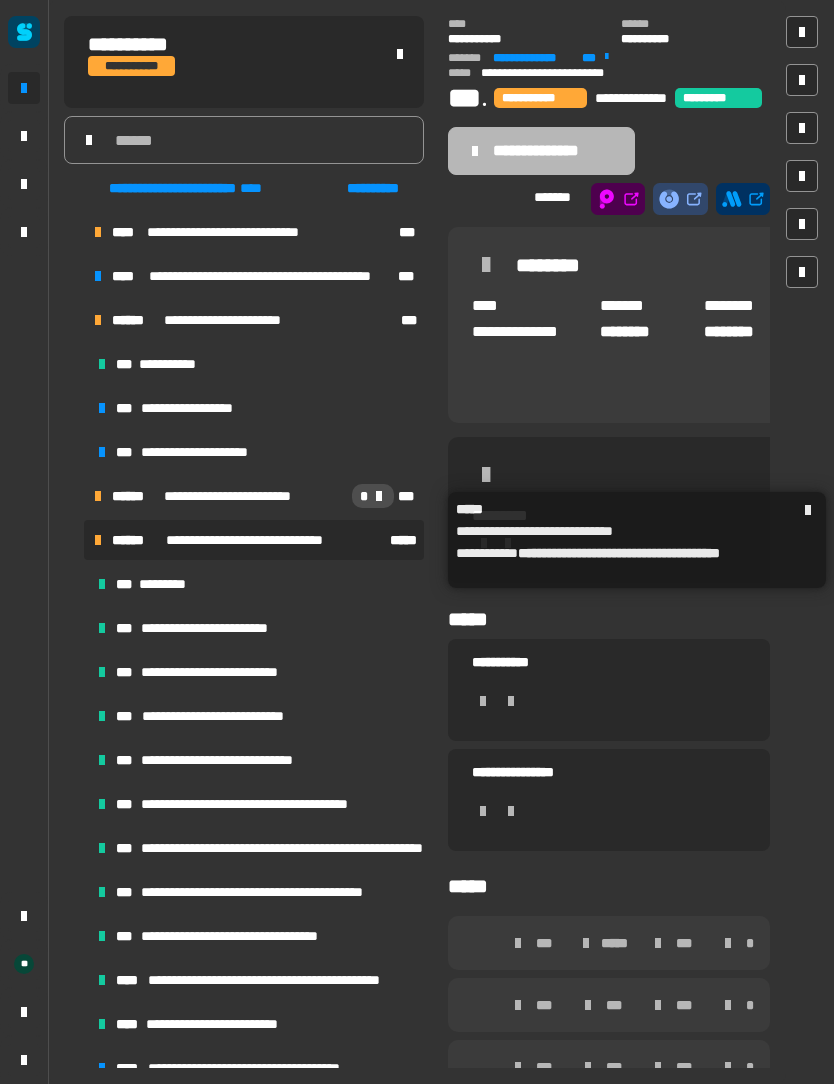click on "**********" at bounding box center [254, 540] 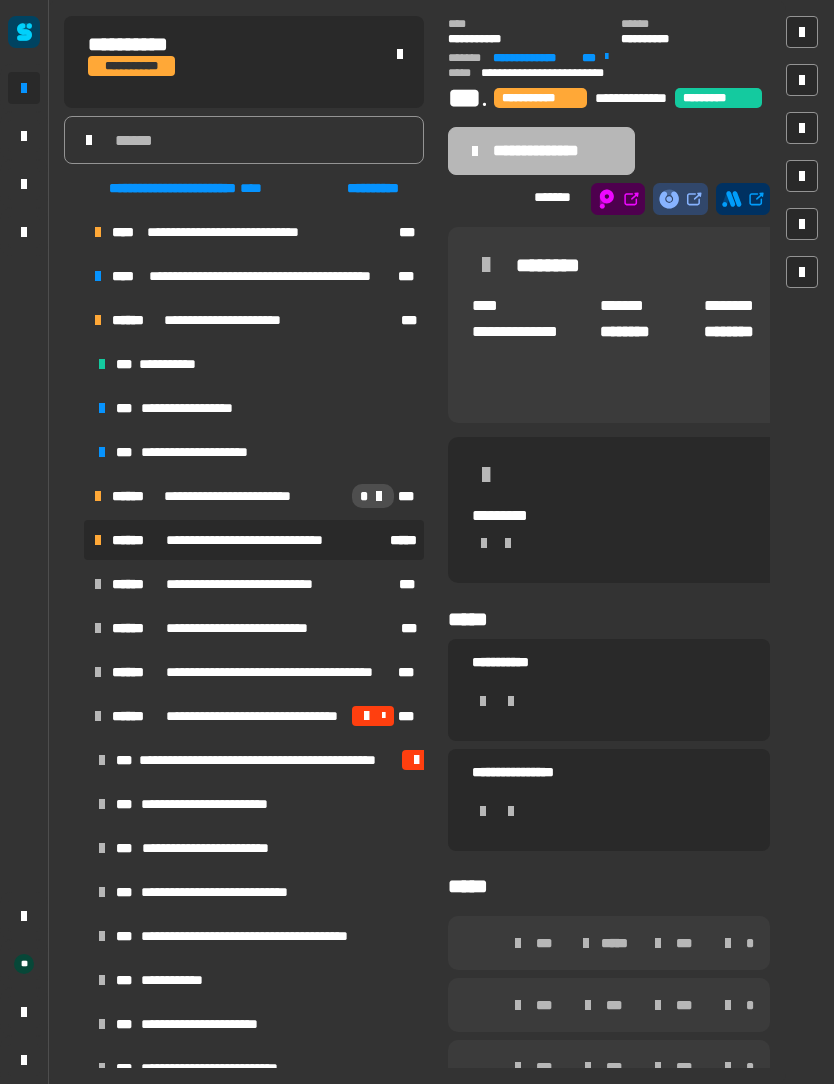 click on "**********" at bounding box center [256, 452] 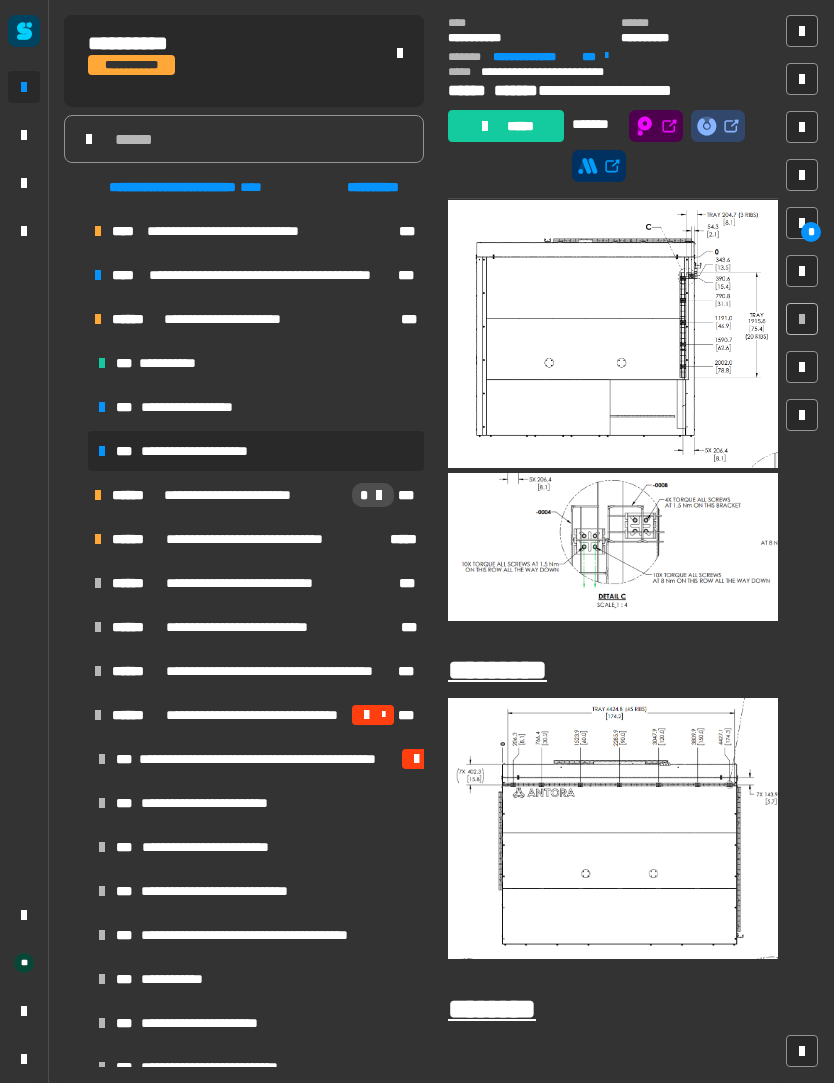 scroll, scrollTop: 411, scrollLeft: 0, axis: vertical 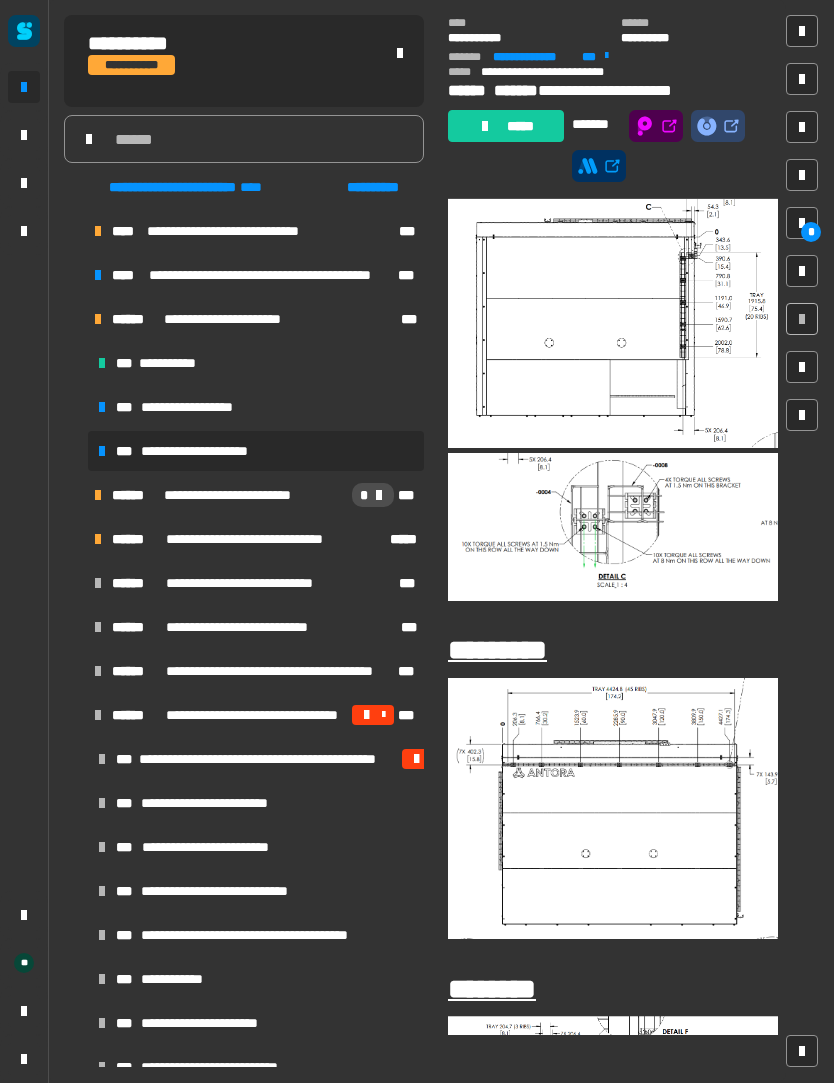 click at bounding box center (613, 809) 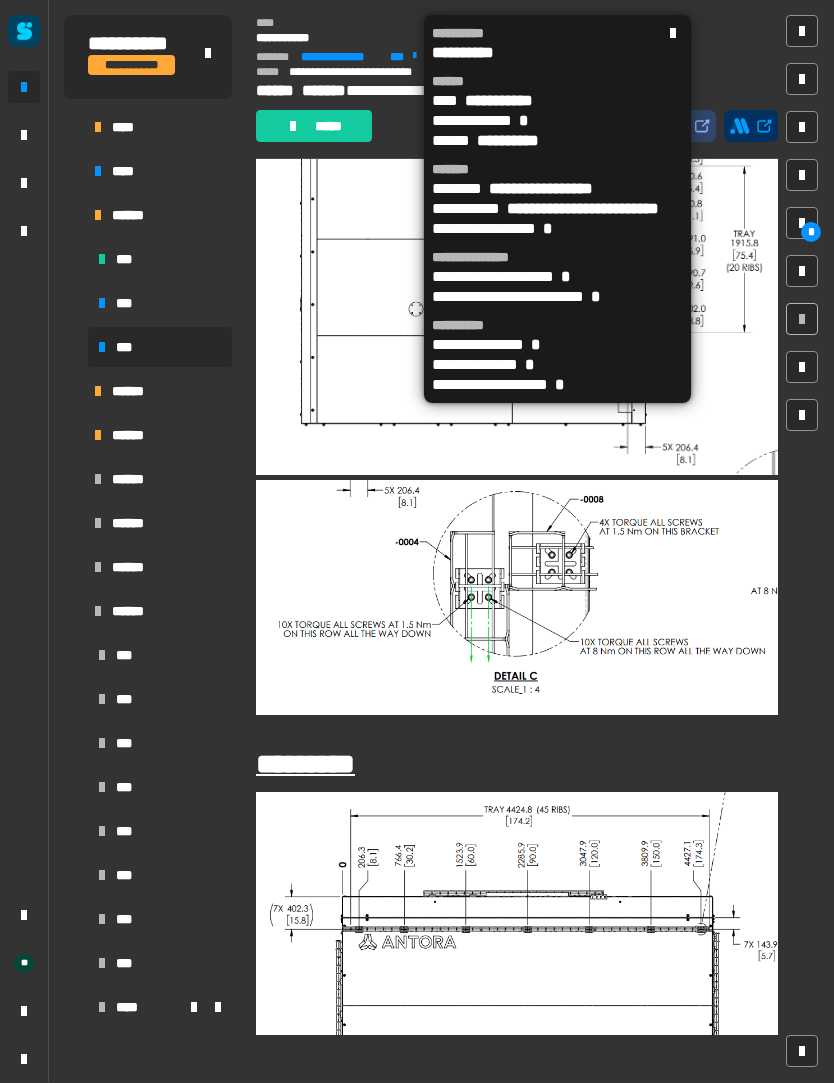 click at bounding box center [517, 999] 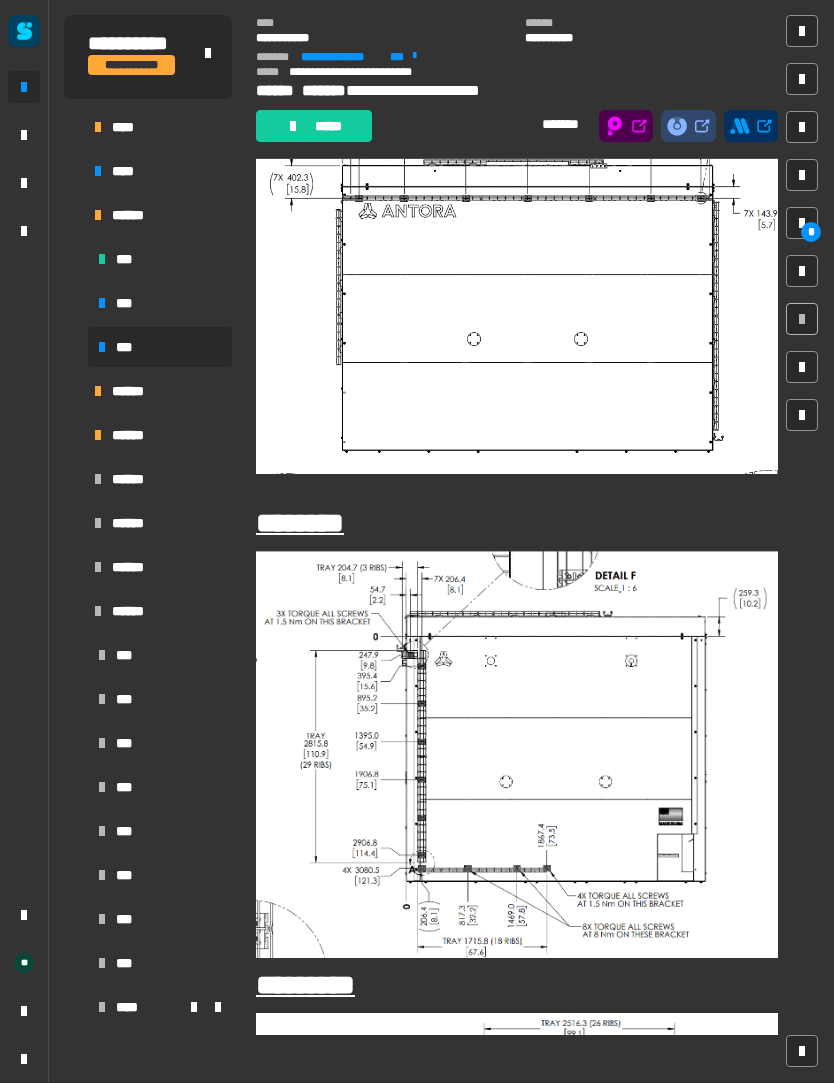 scroll, scrollTop: 1165, scrollLeft: 0, axis: vertical 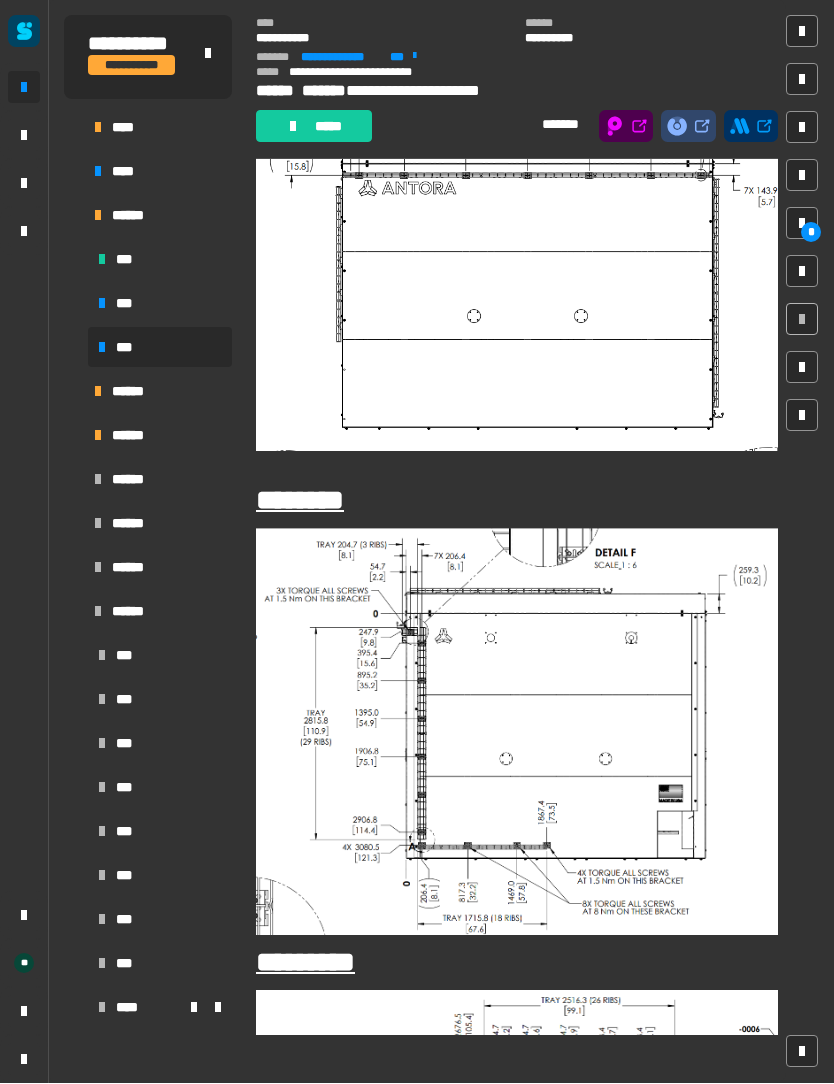 click at bounding box center (517, 732) 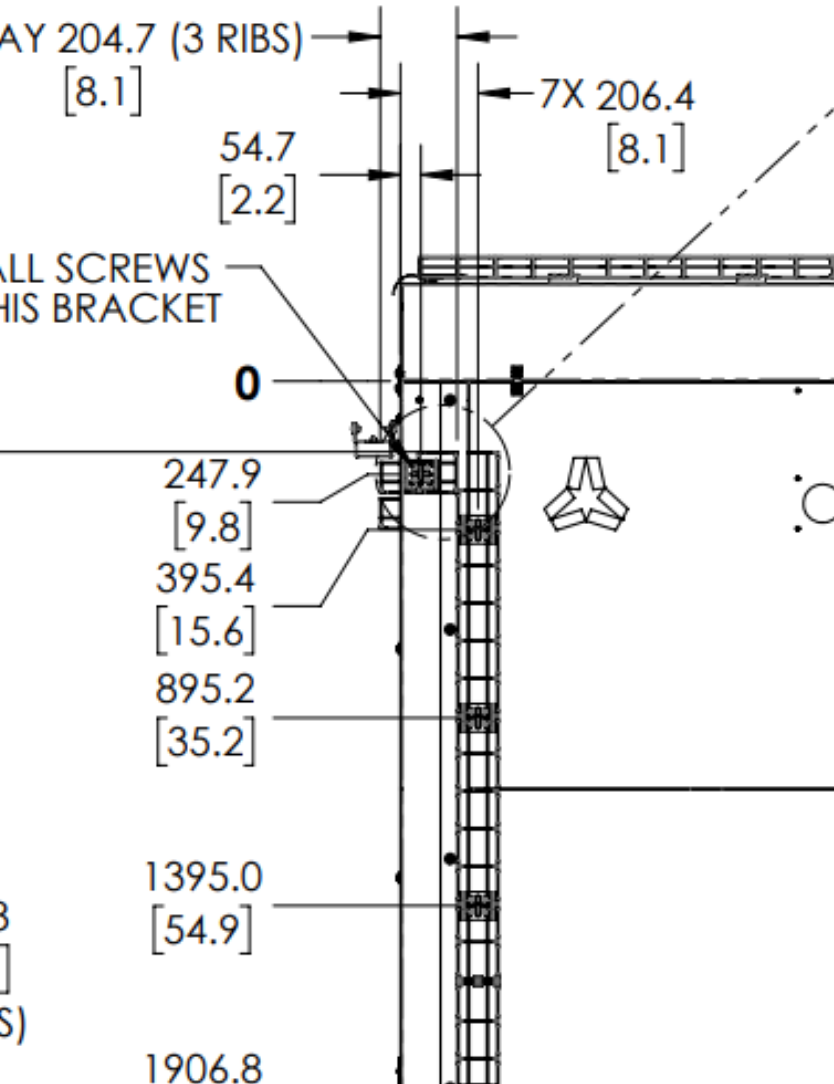 scroll, scrollTop: 1196, scrollLeft: 0, axis: vertical 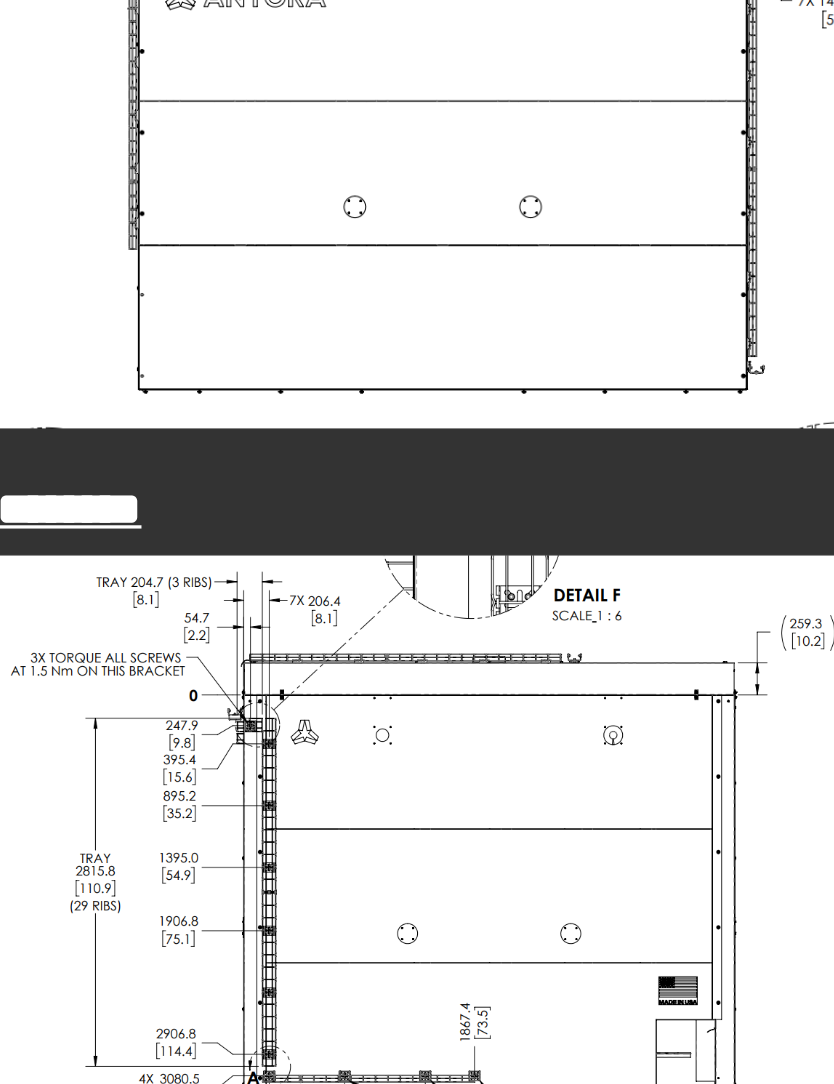 click at bounding box center [517, 701] 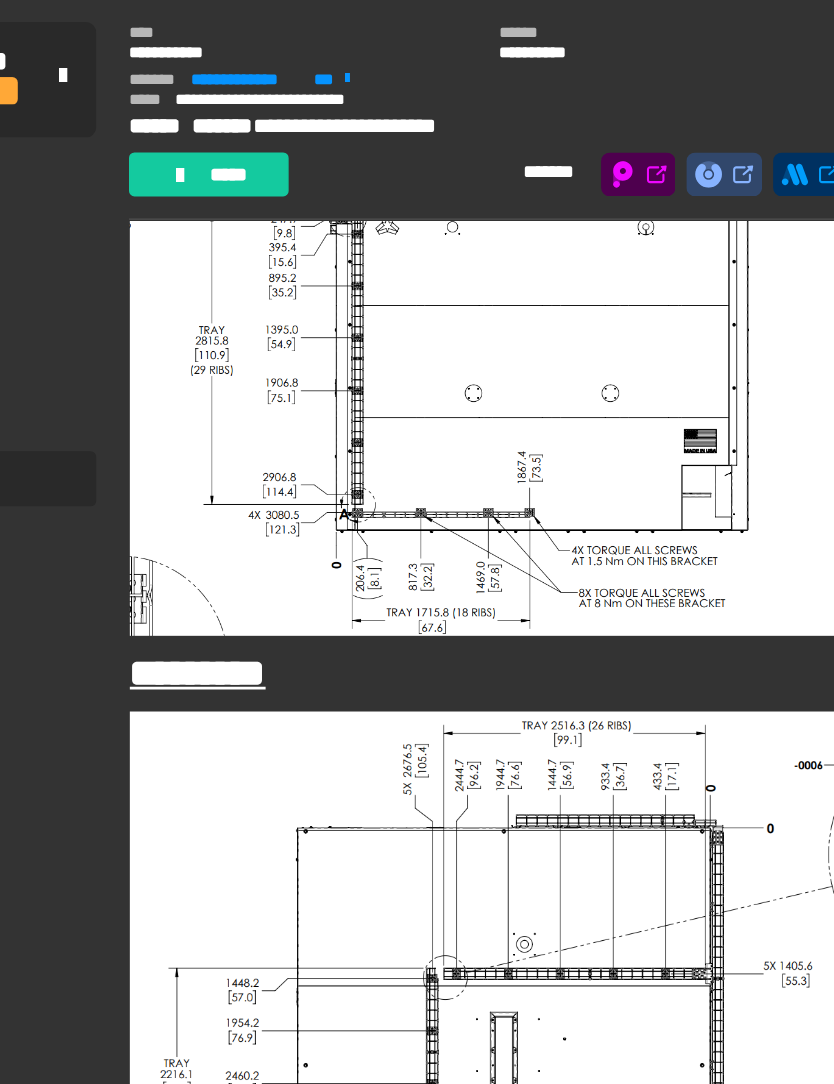scroll, scrollTop: 1640, scrollLeft: 0, axis: vertical 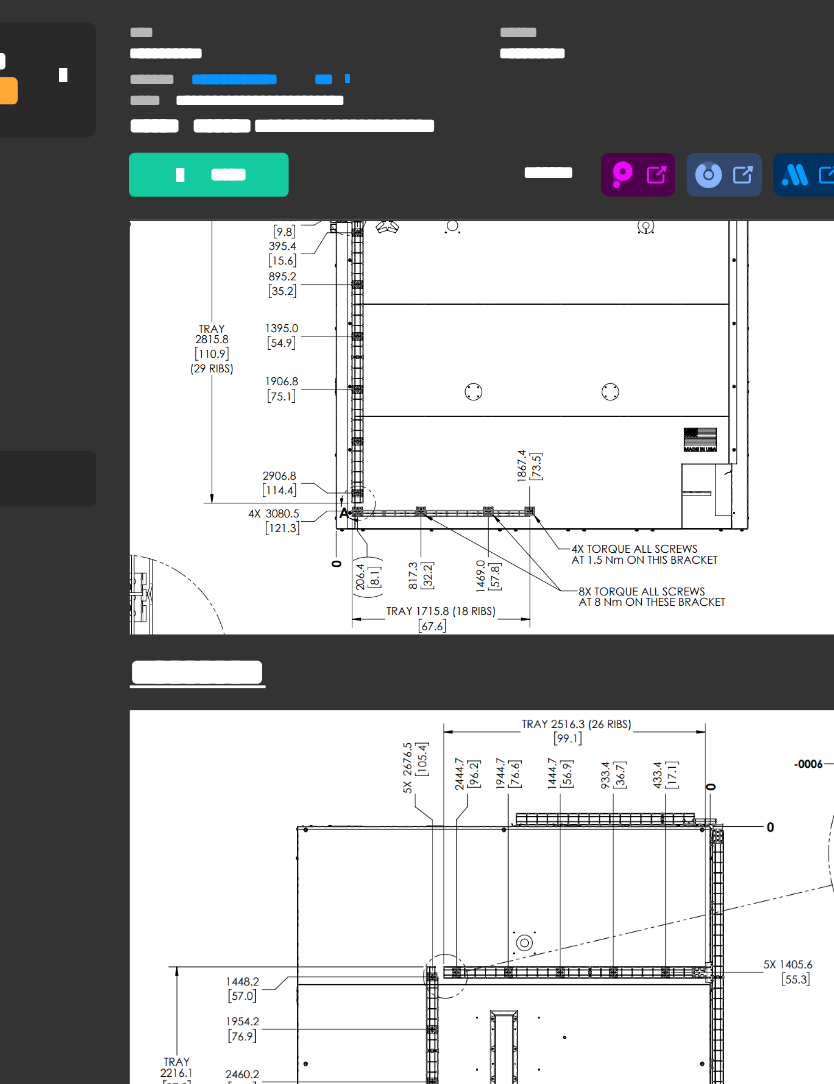 click at bounding box center (517, 257) 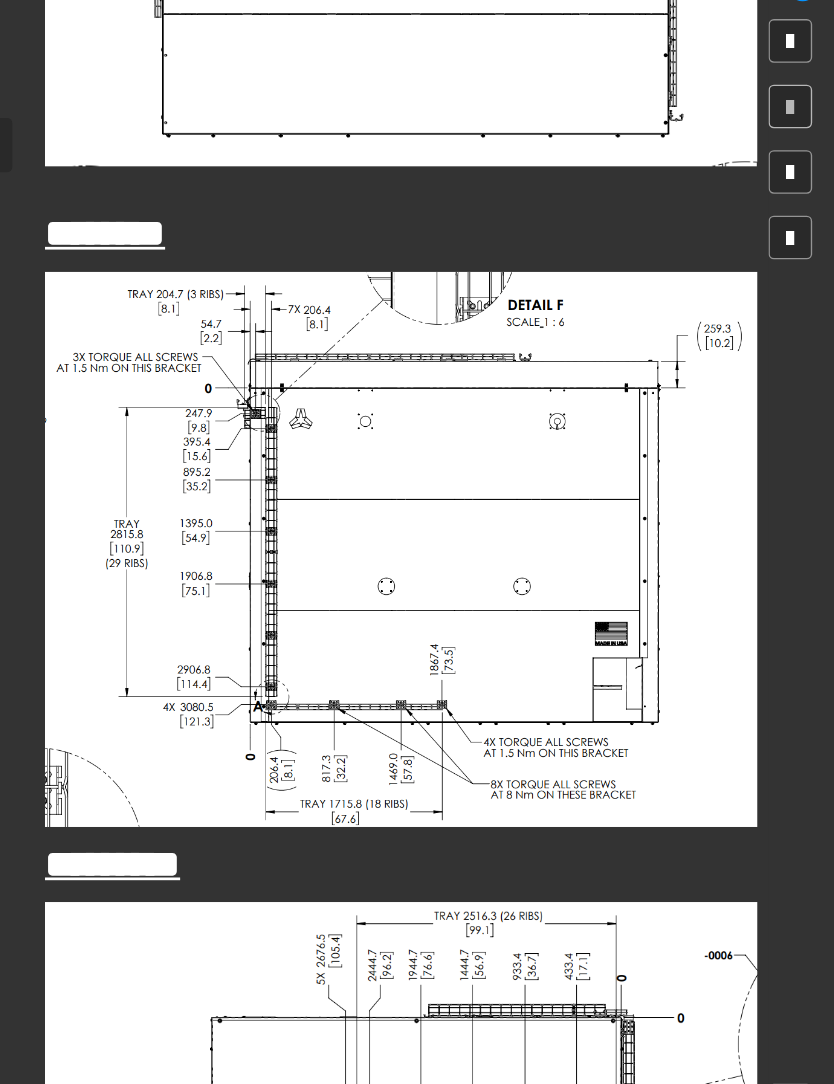 scroll, scrollTop: 1203, scrollLeft: 0, axis: vertical 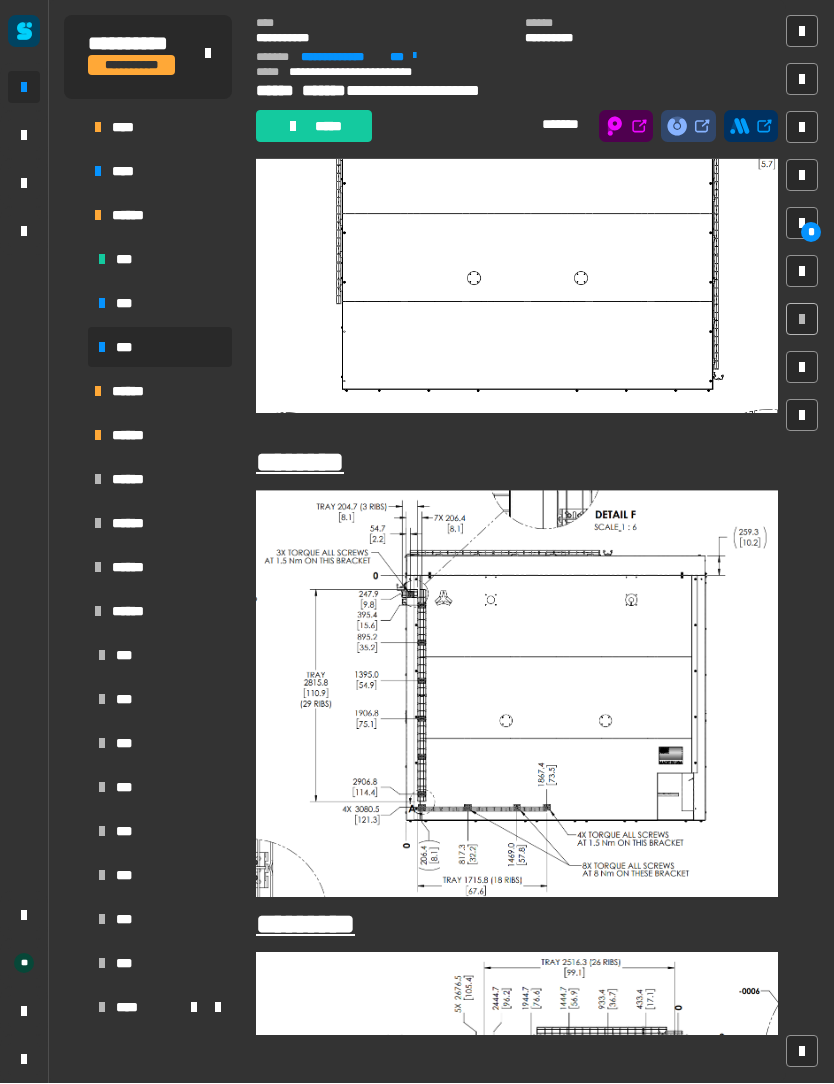 click 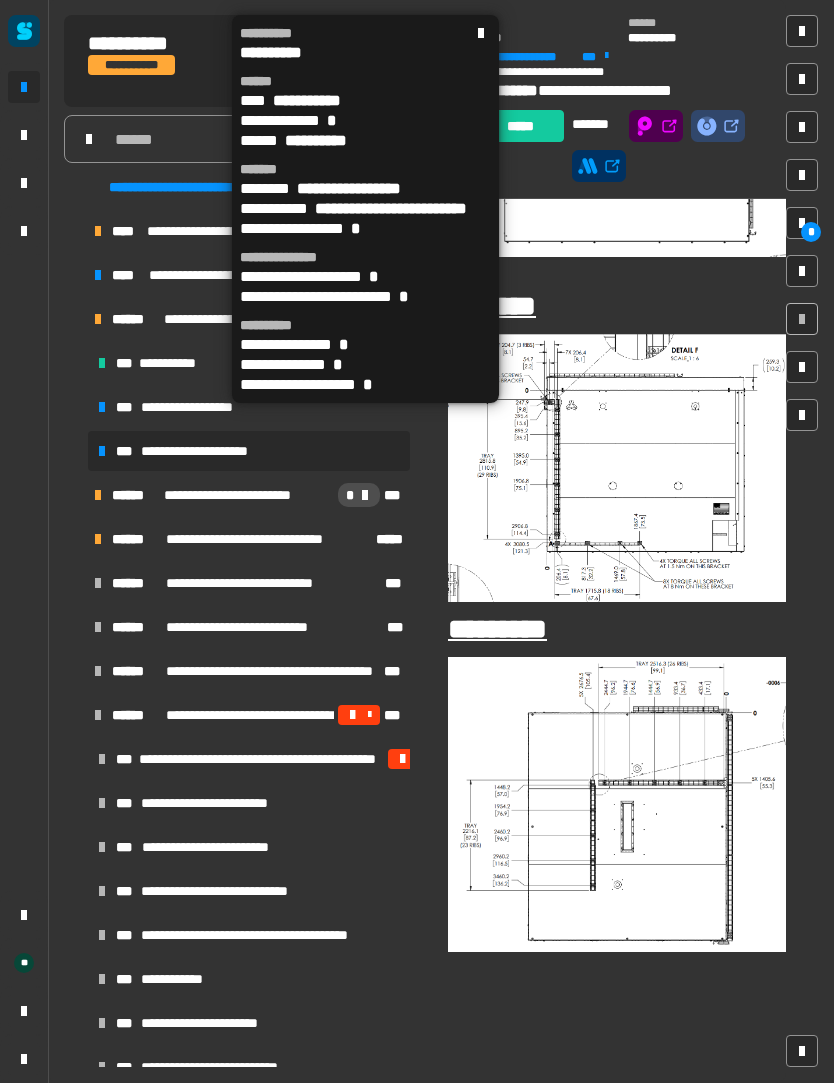 scroll, scrollTop: 1067, scrollLeft: 0, axis: vertical 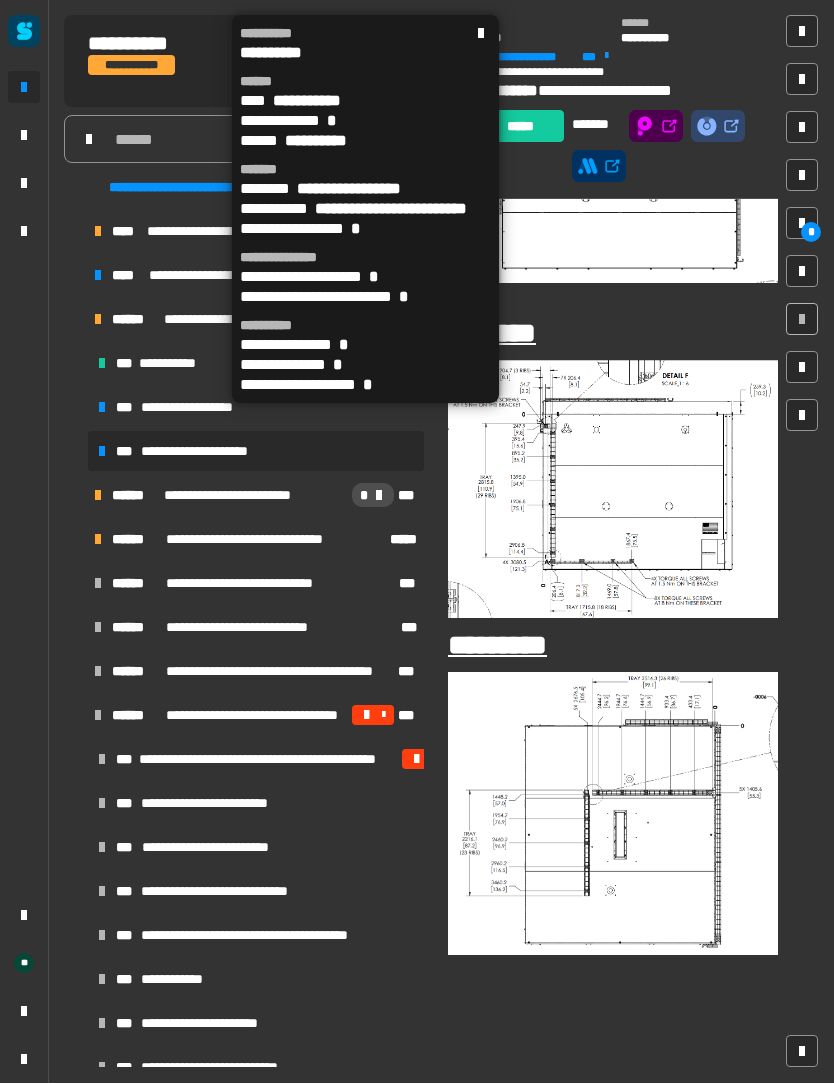 click 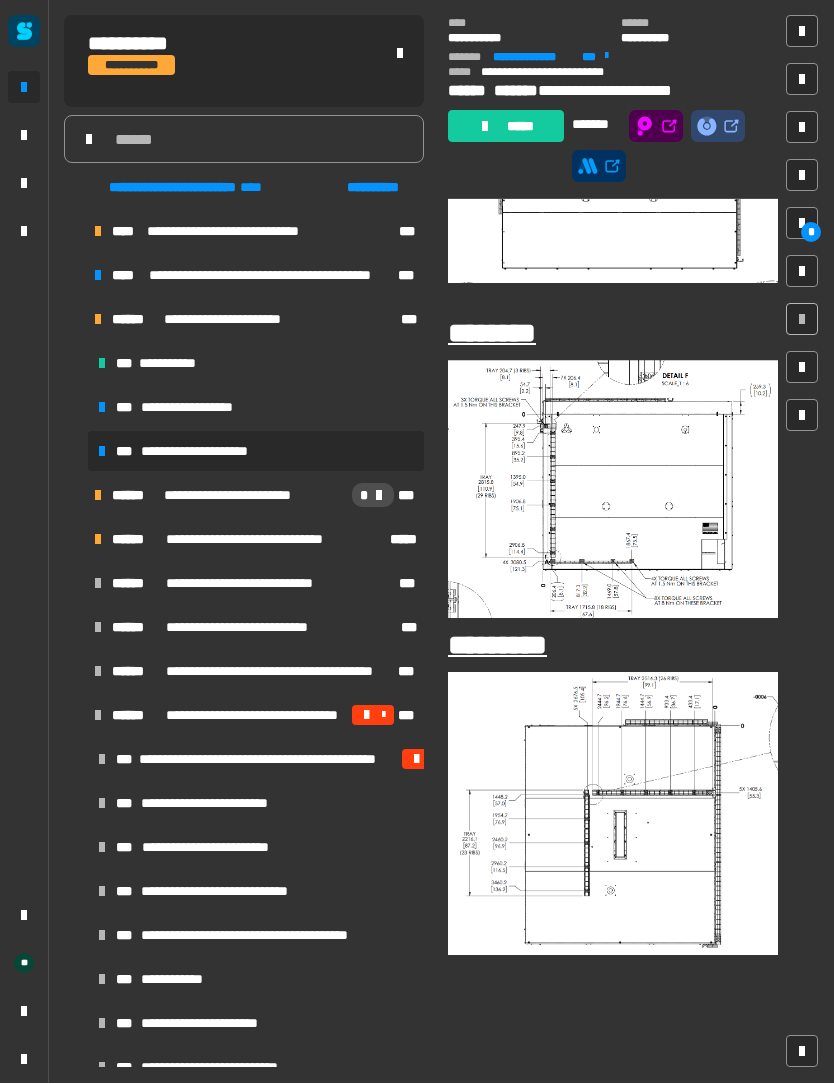 click on "**********" at bounding box center (203, 408) 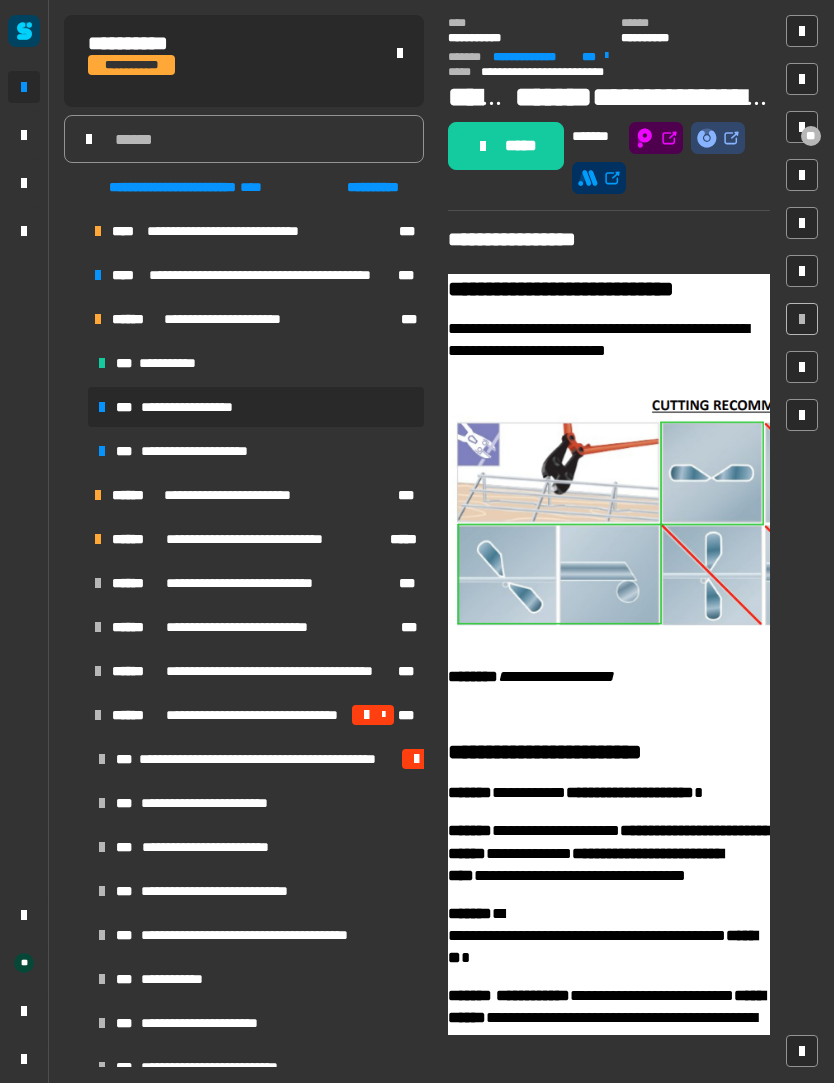 click 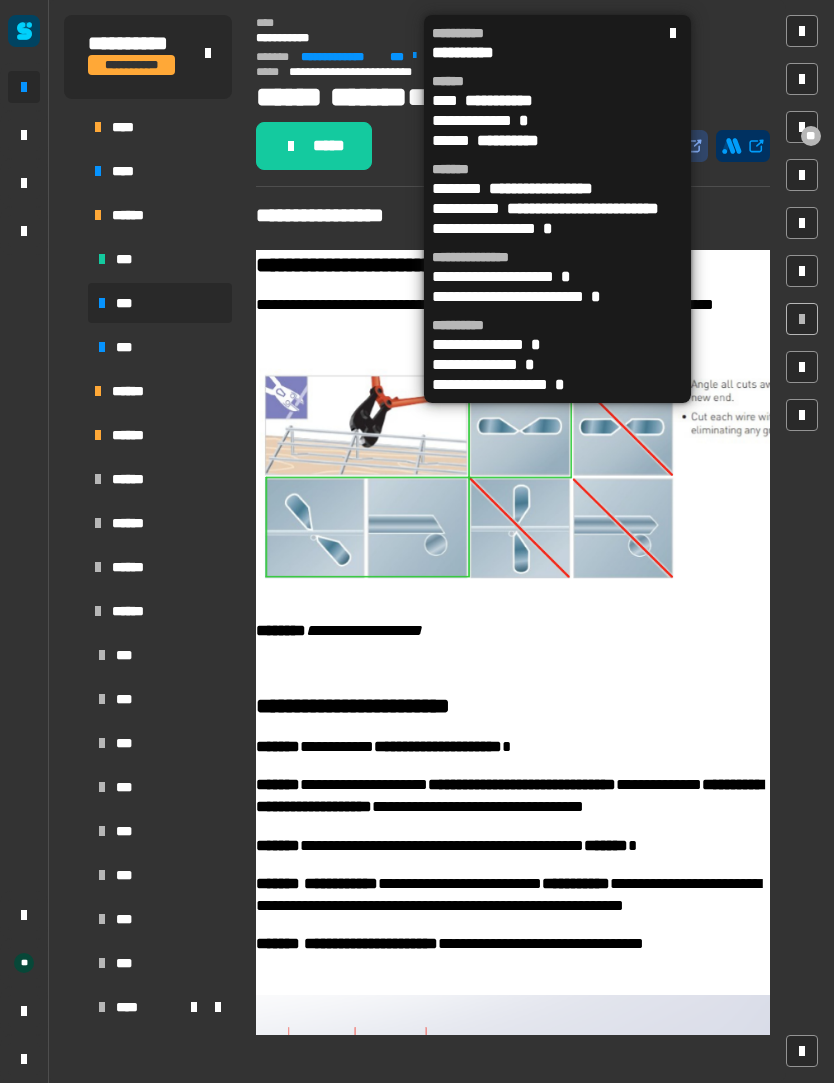 click 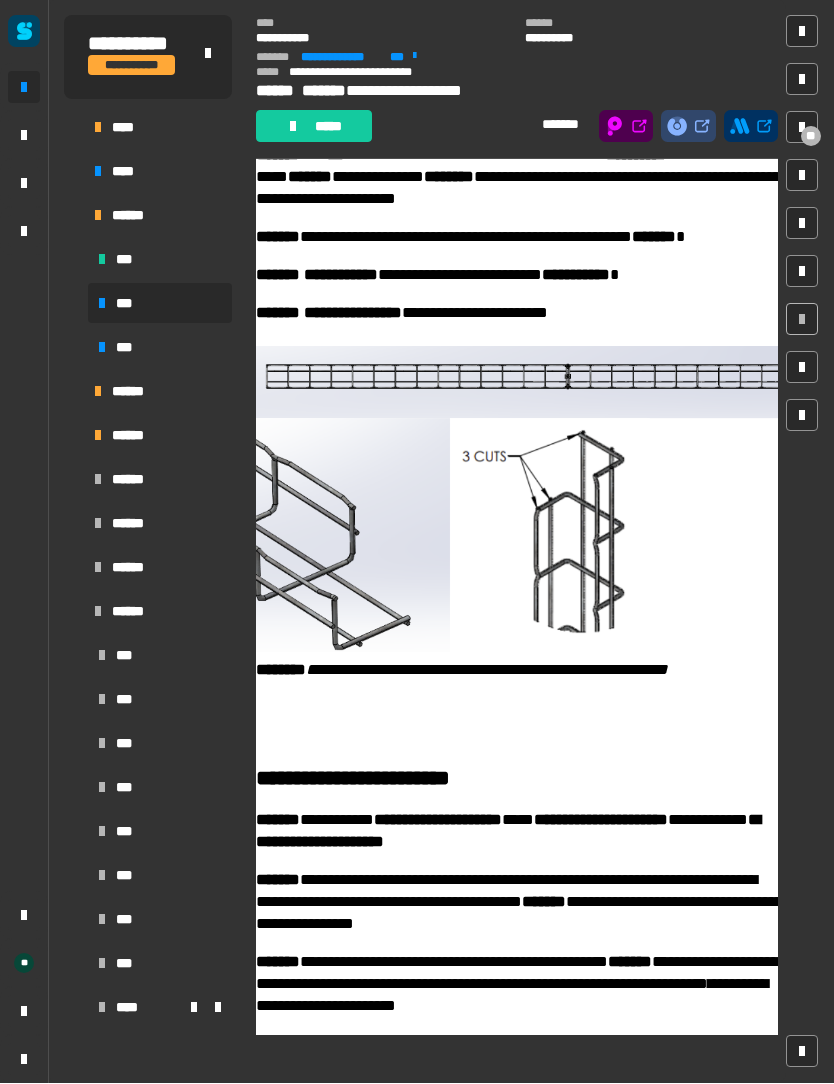 scroll, scrollTop: 1150, scrollLeft: 0, axis: vertical 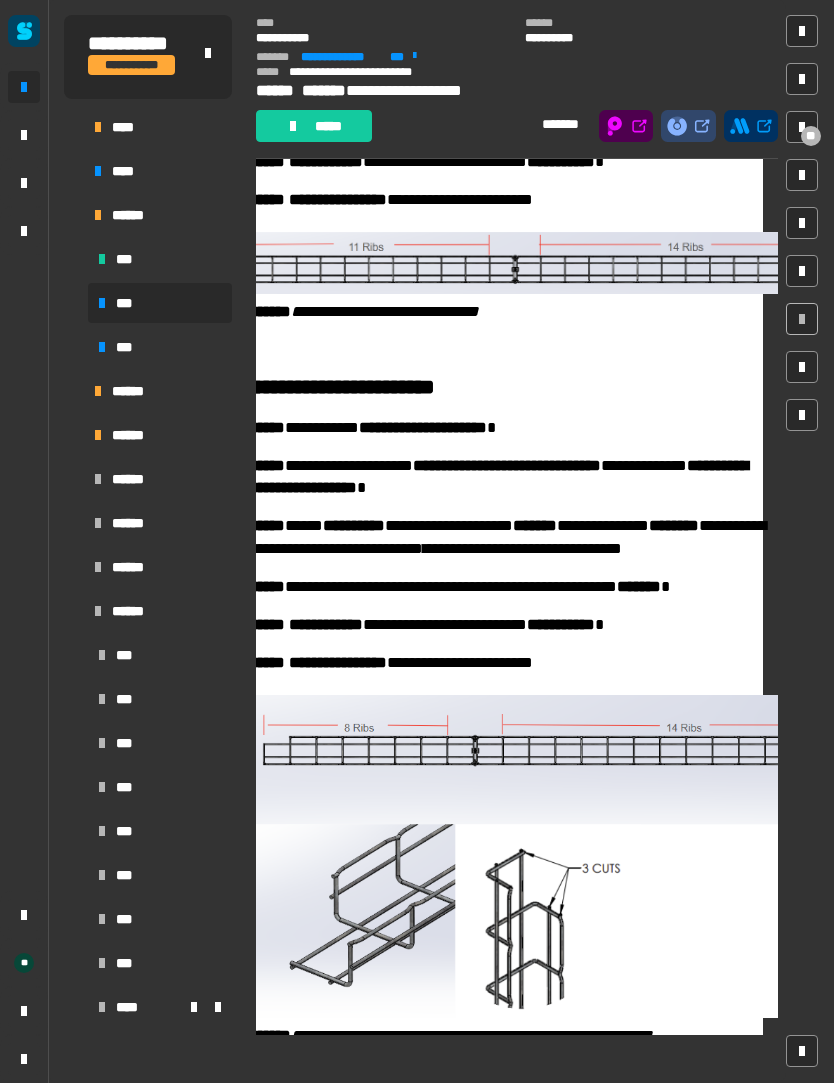 click on "**********" 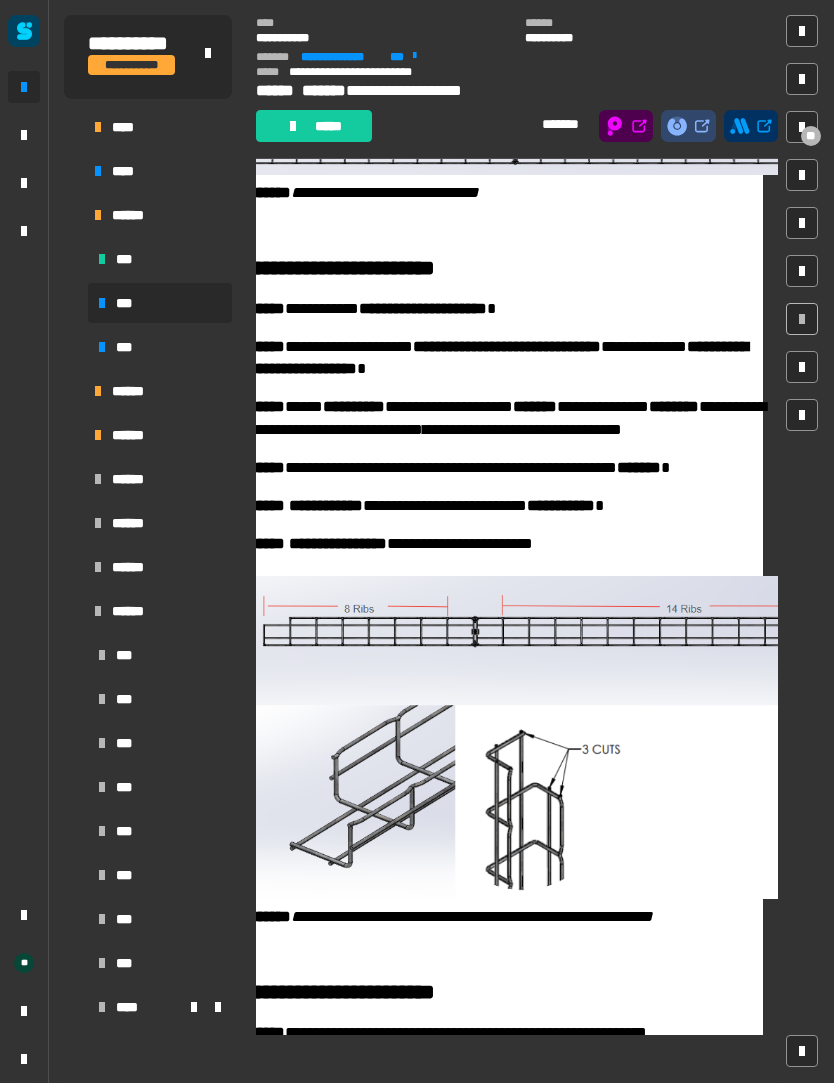 scroll, scrollTop: 3448, scrollLeft: 0, axis: vertical 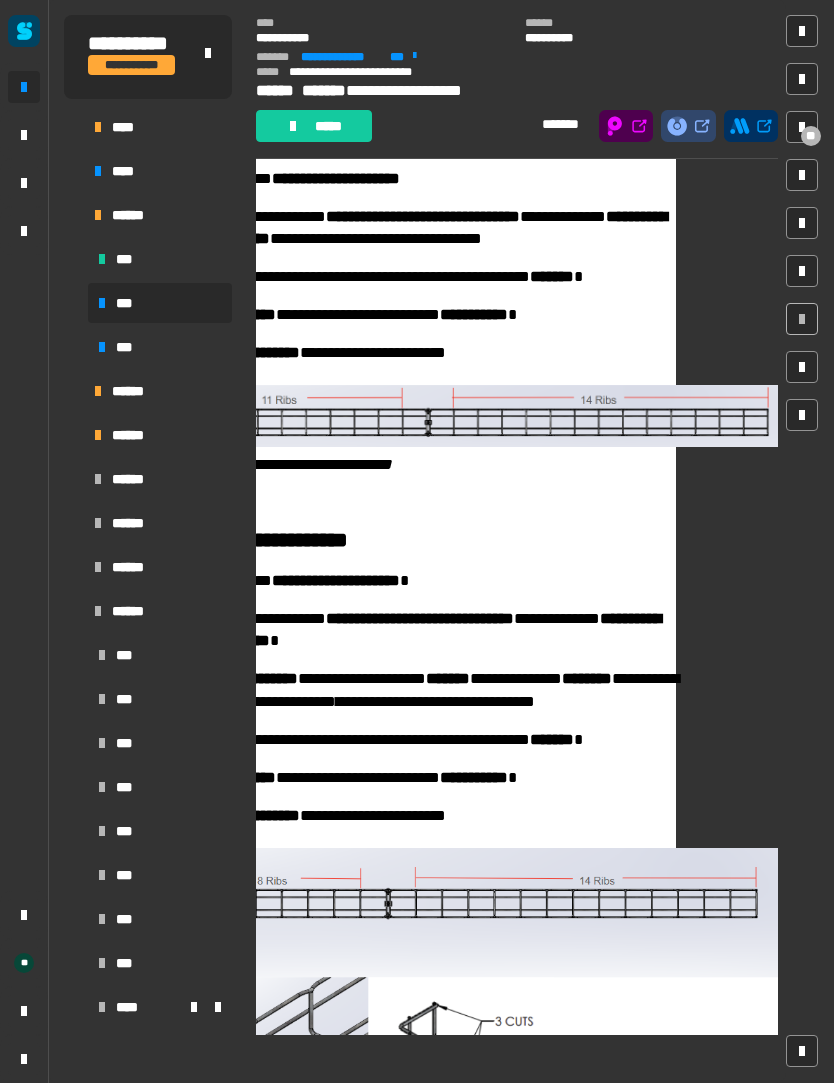 click on "**********" 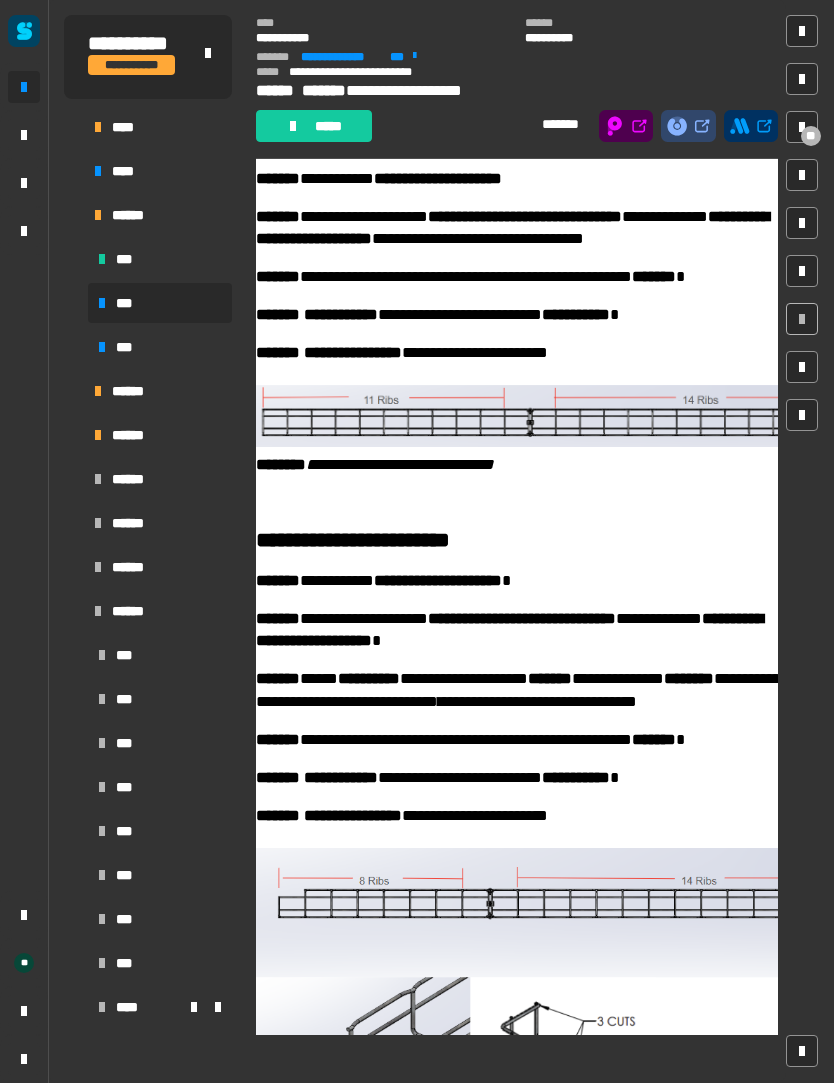 scroll, scrollTop: 0, scrollLeft: 0, axis: both 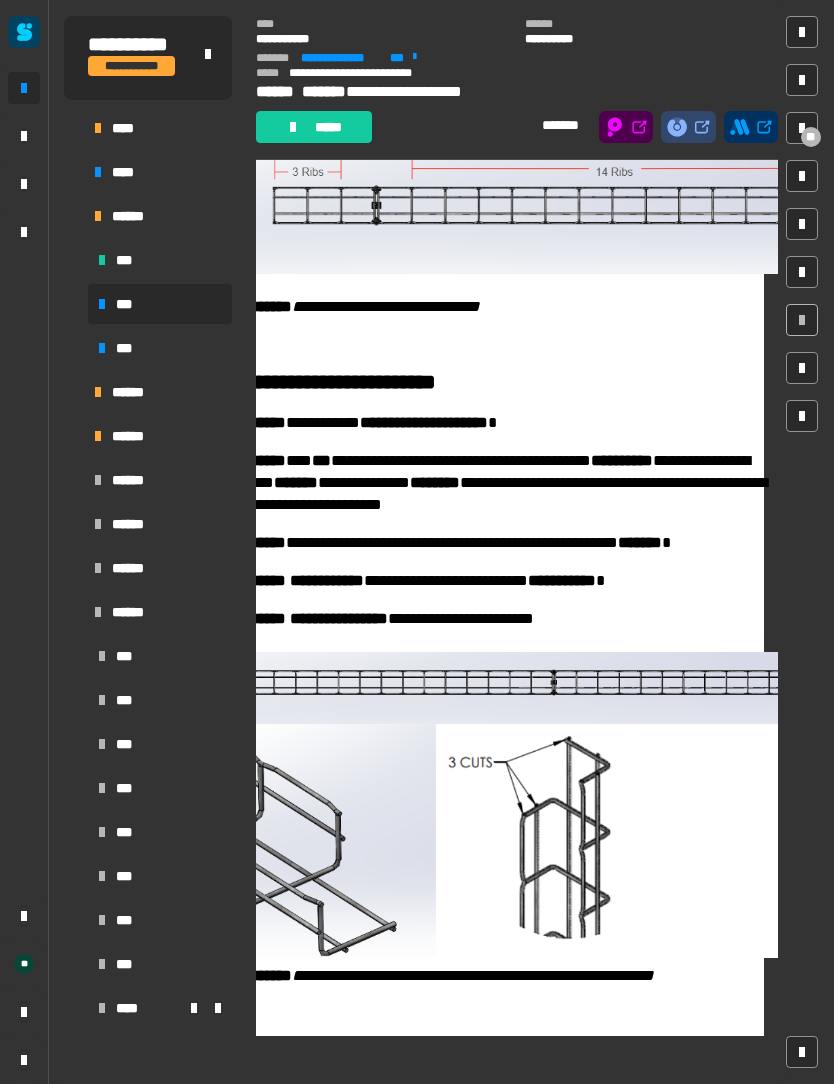 click 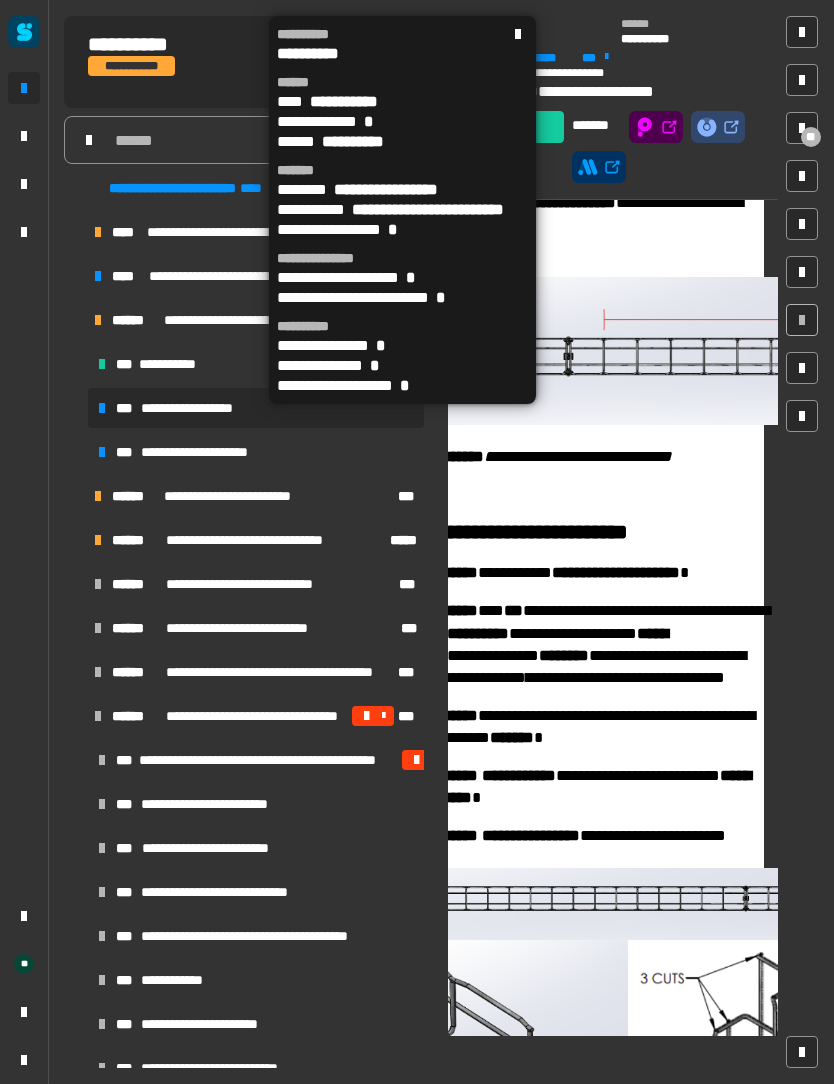 click 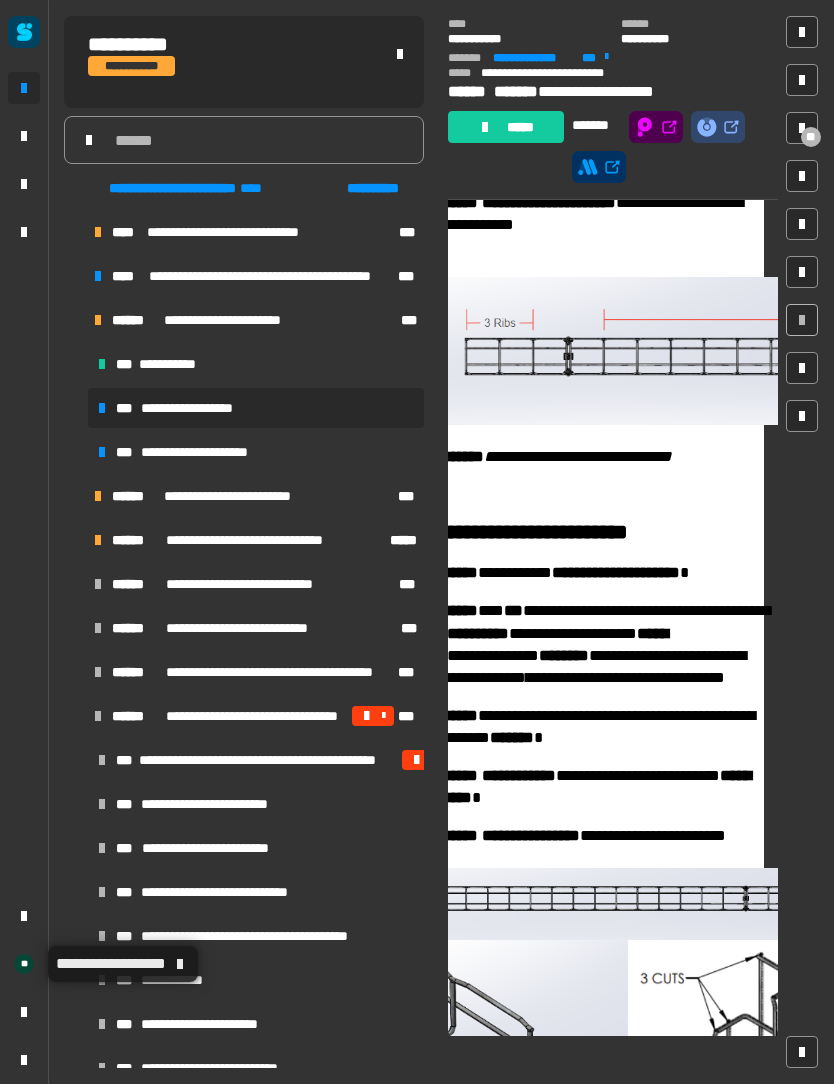 click on "**" 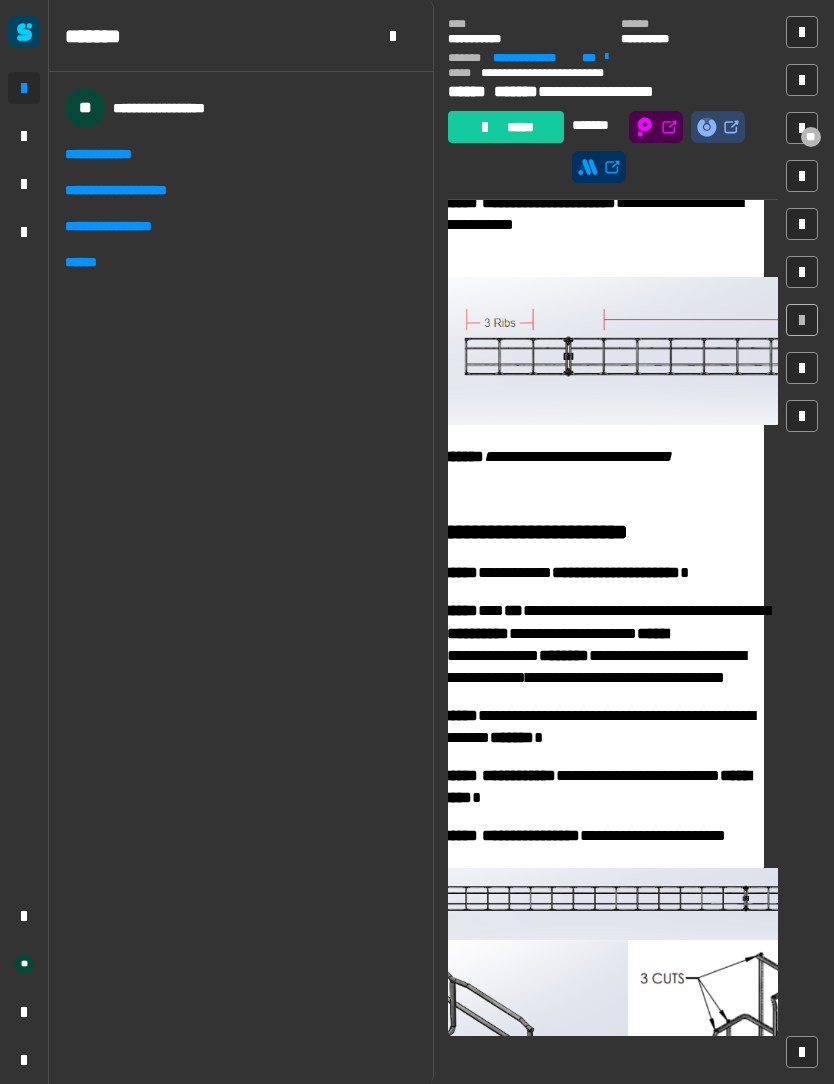 click on "******" at bounding box center (88, 262) 